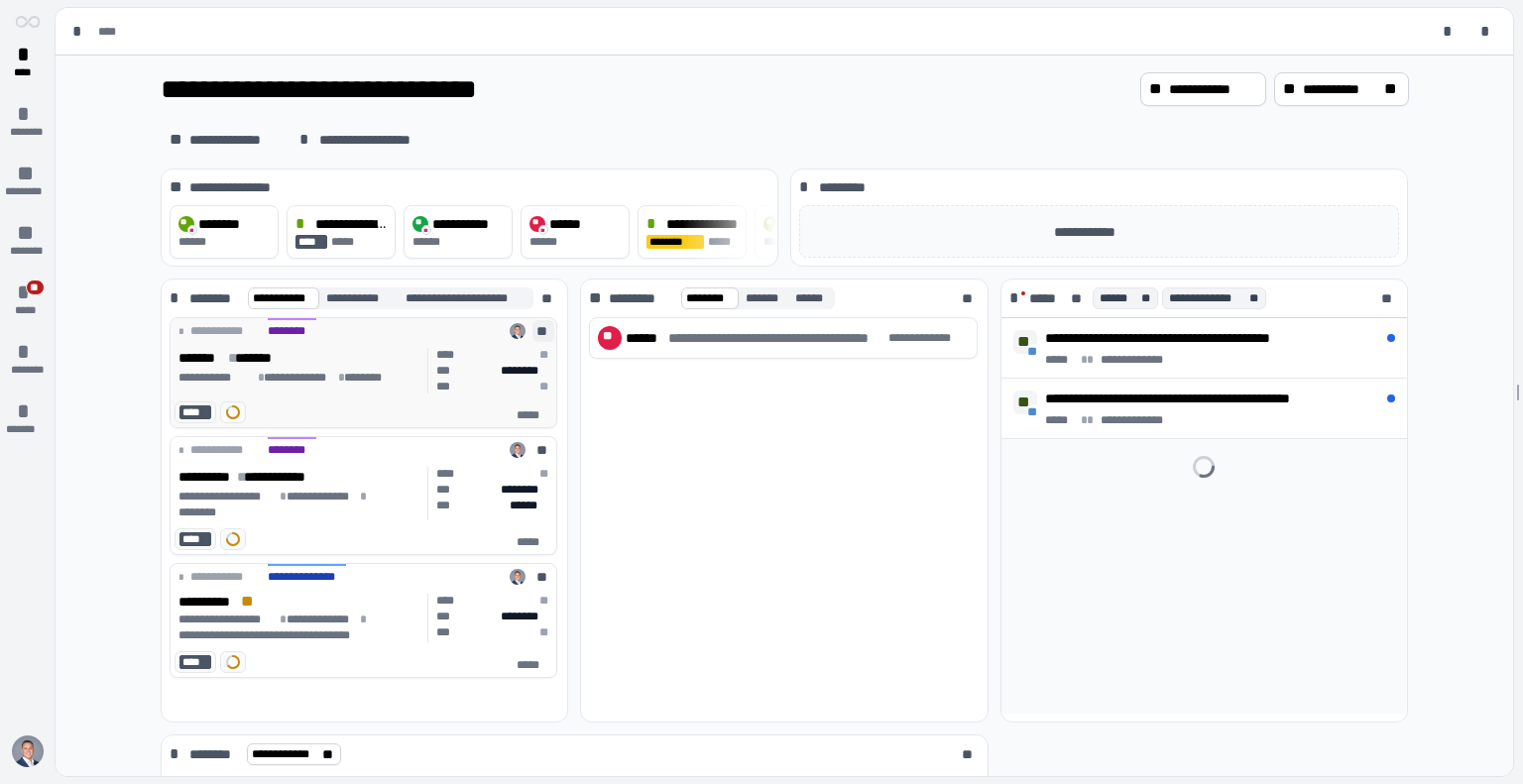 scroll, scrollTop: 0, scrollLeft: 0, axis: both 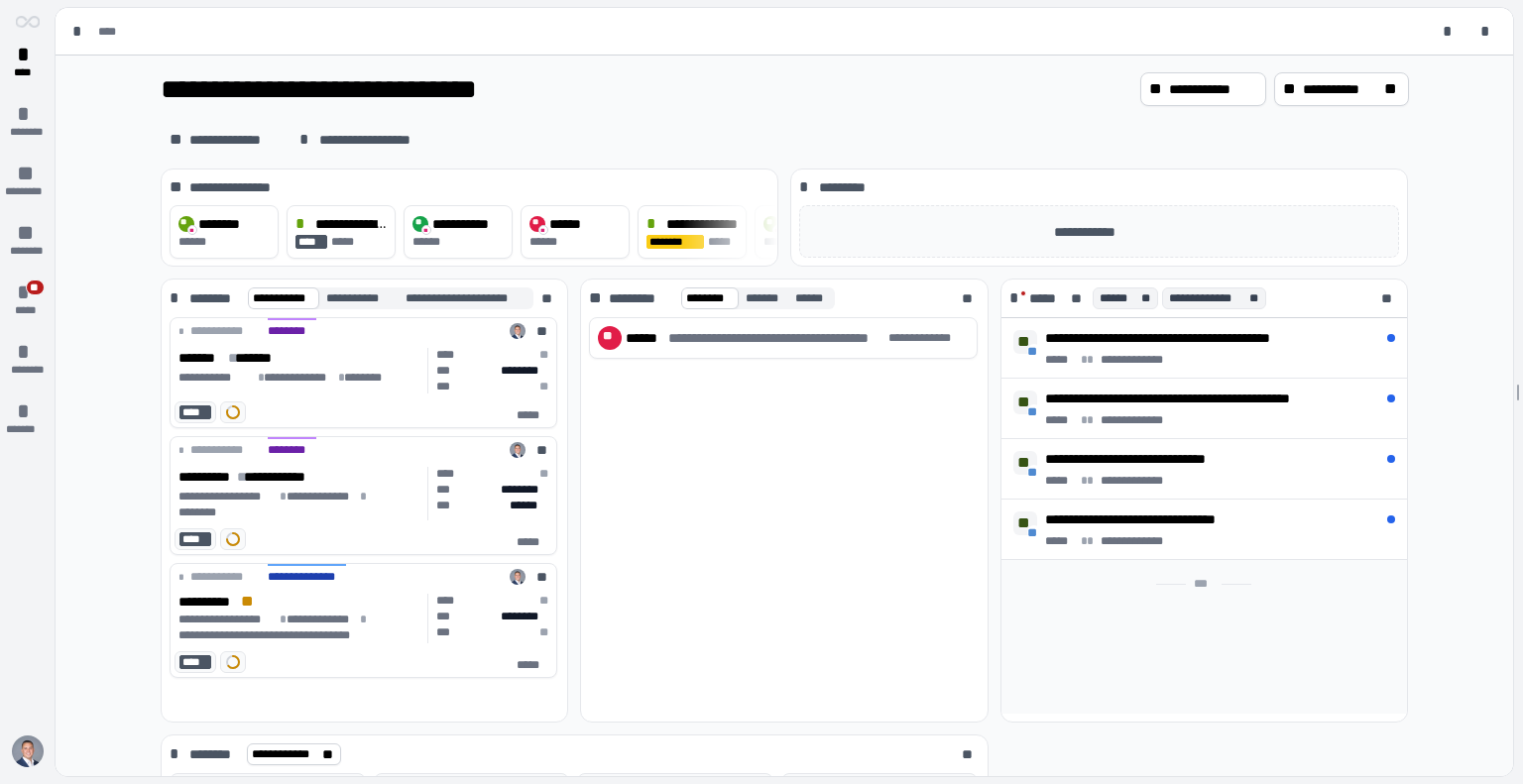 click on "* **** * ******** ** ********* ** ******** * ** ***** * ******** * *******" at bounding box center [28, 392] 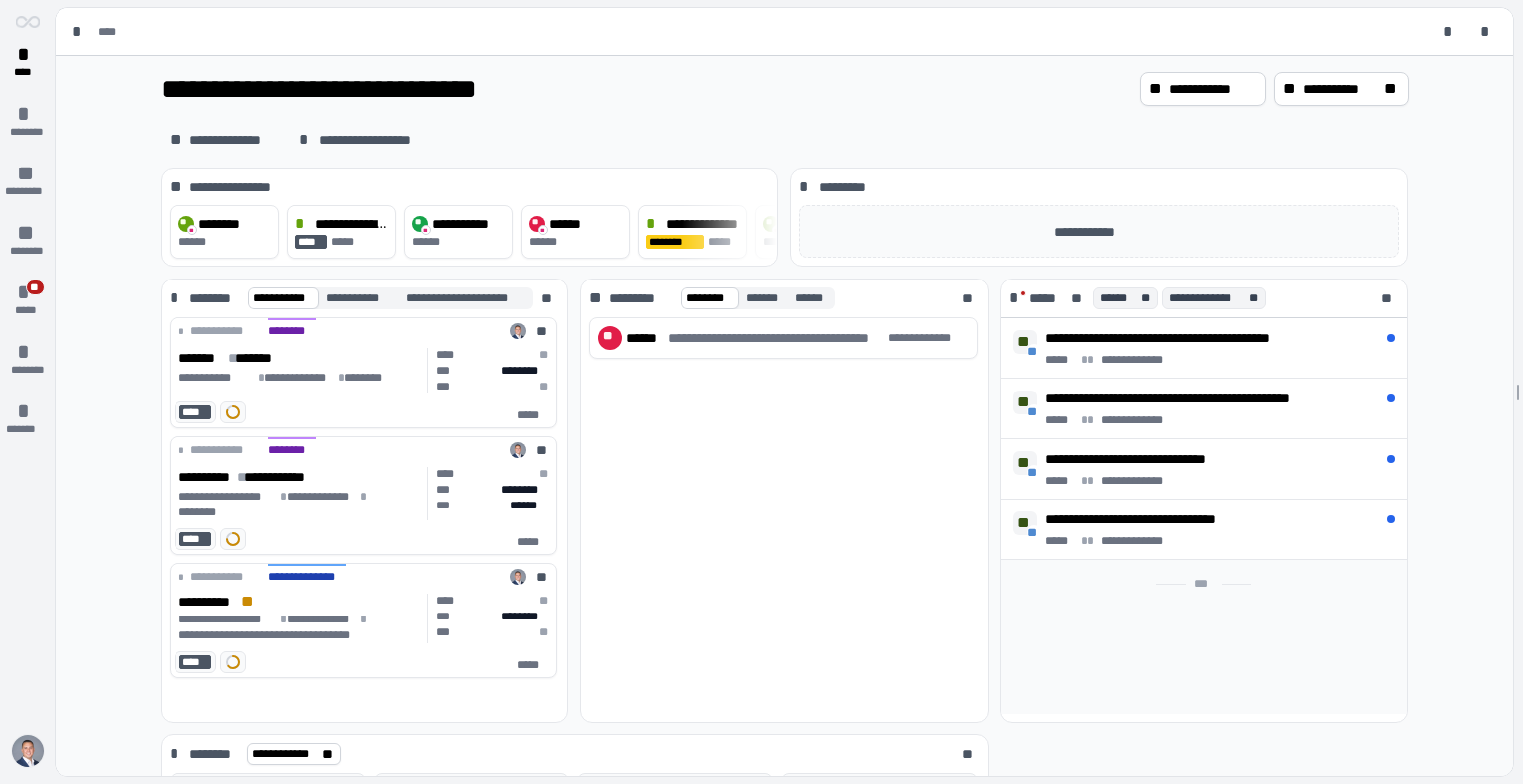 click at bounding box center (28, 751) 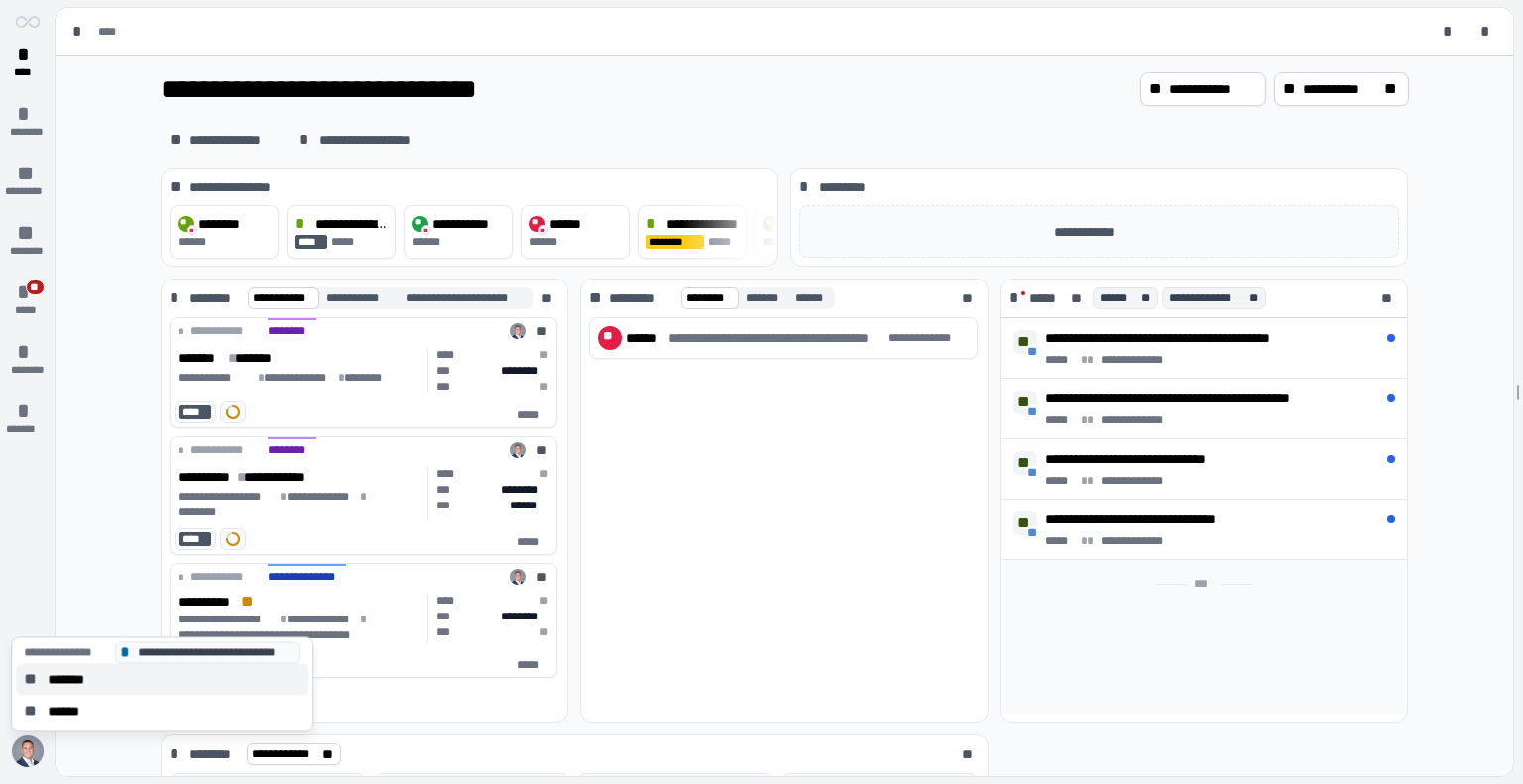 click on "** *******" at bounding box center [162, 679] 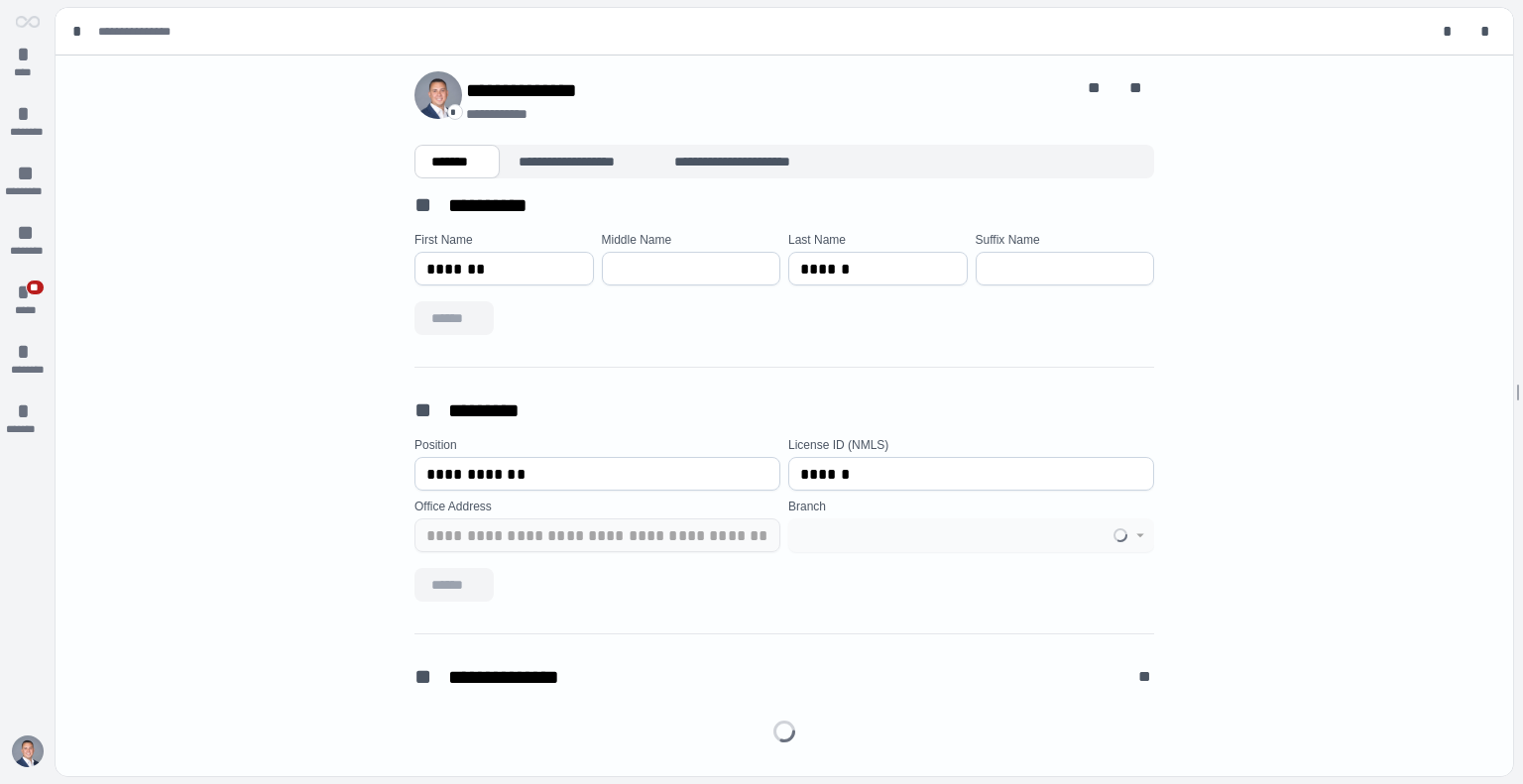 type on "**********" 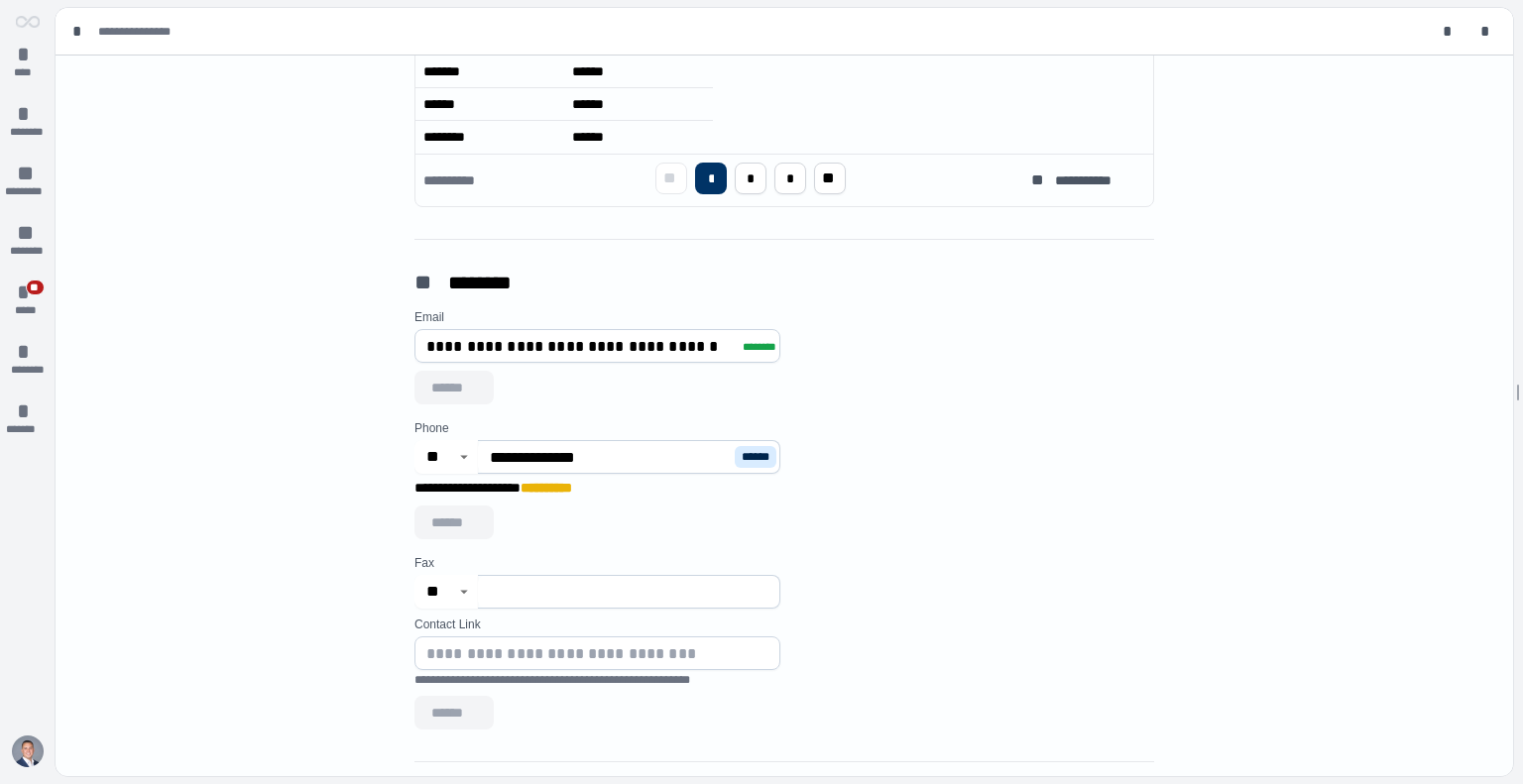 scroll, scrollTop: 938, scrollLeft: 0, axis: vertical 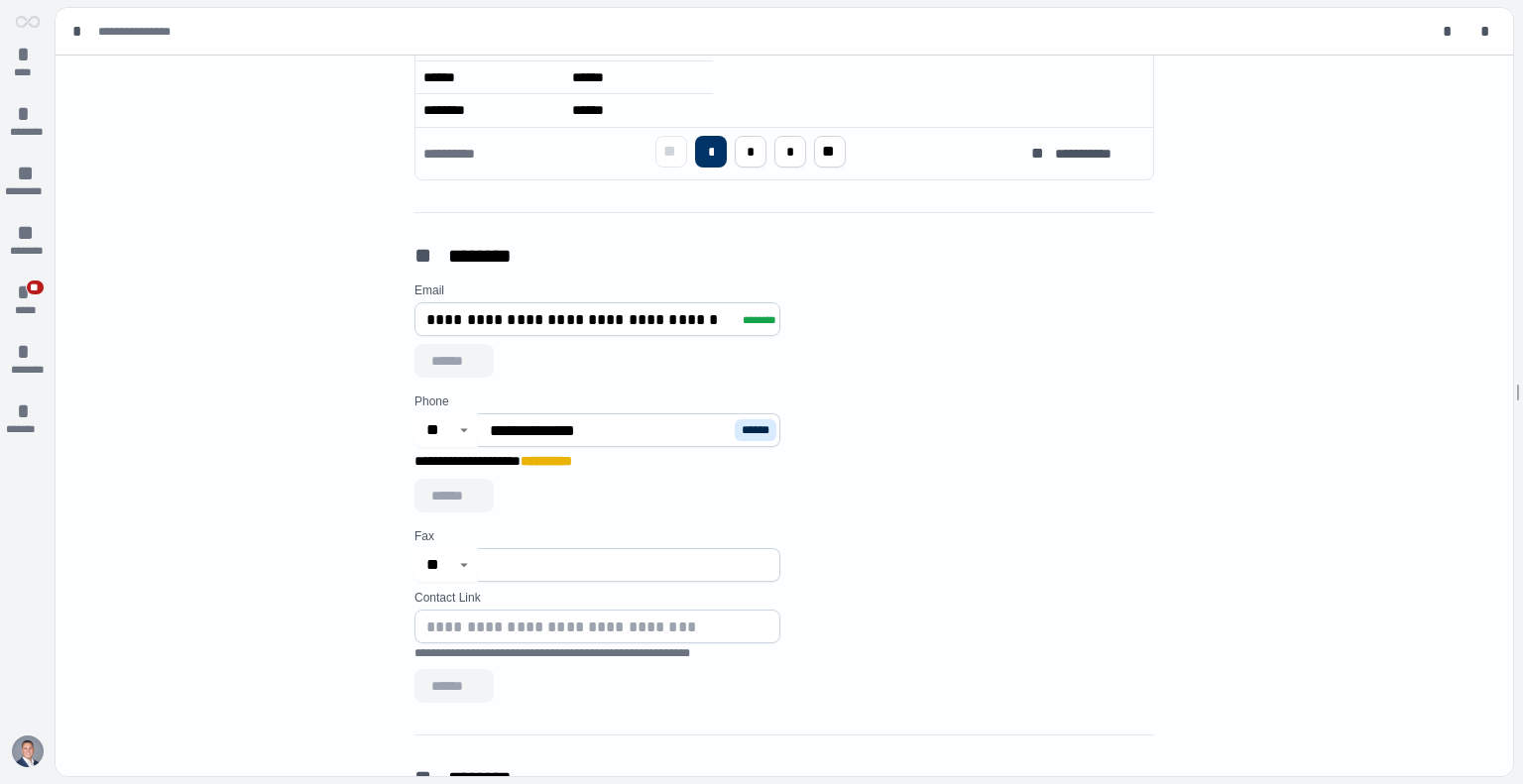 click on "**********" at bounding box center [610, 430] 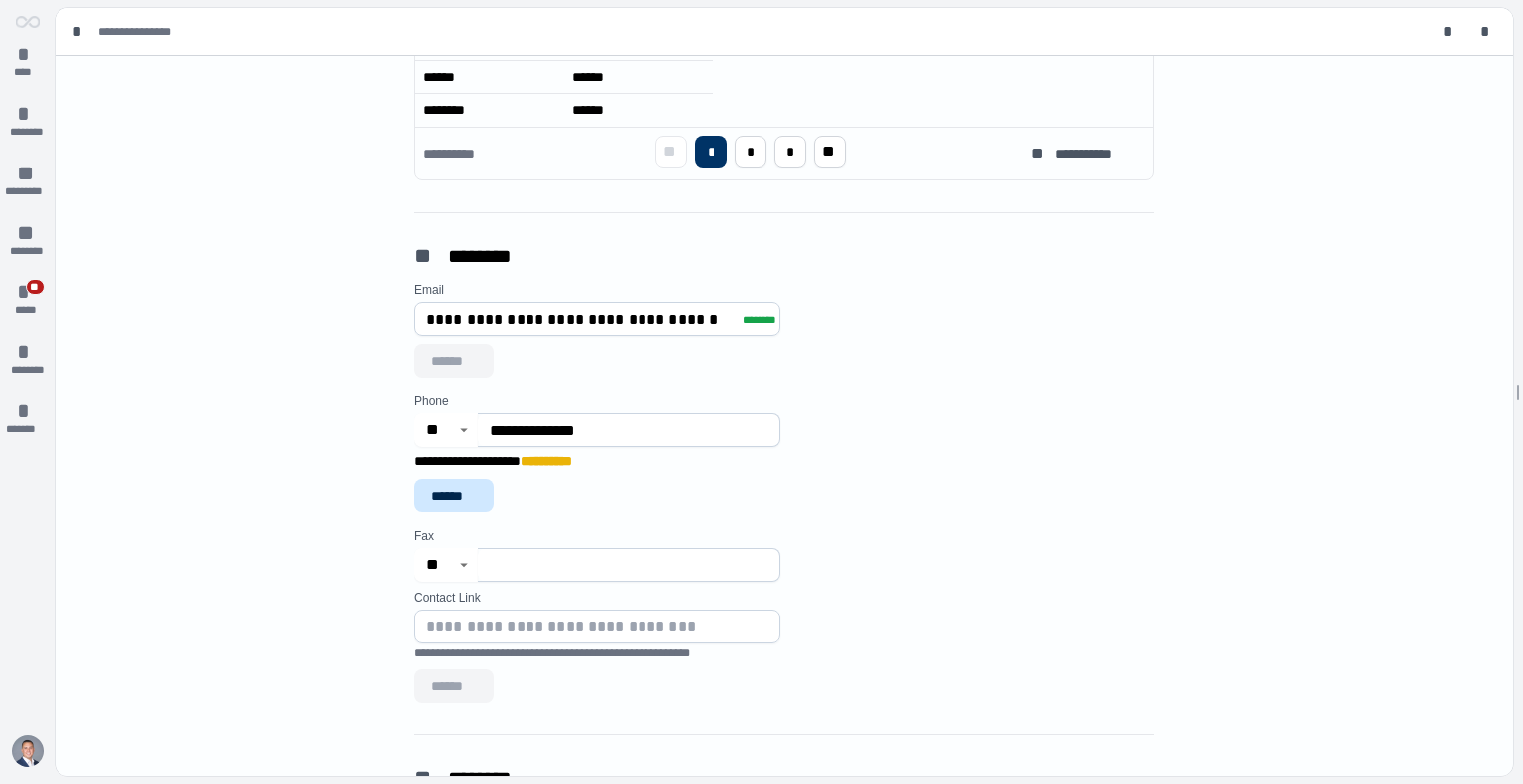 type on "**********" 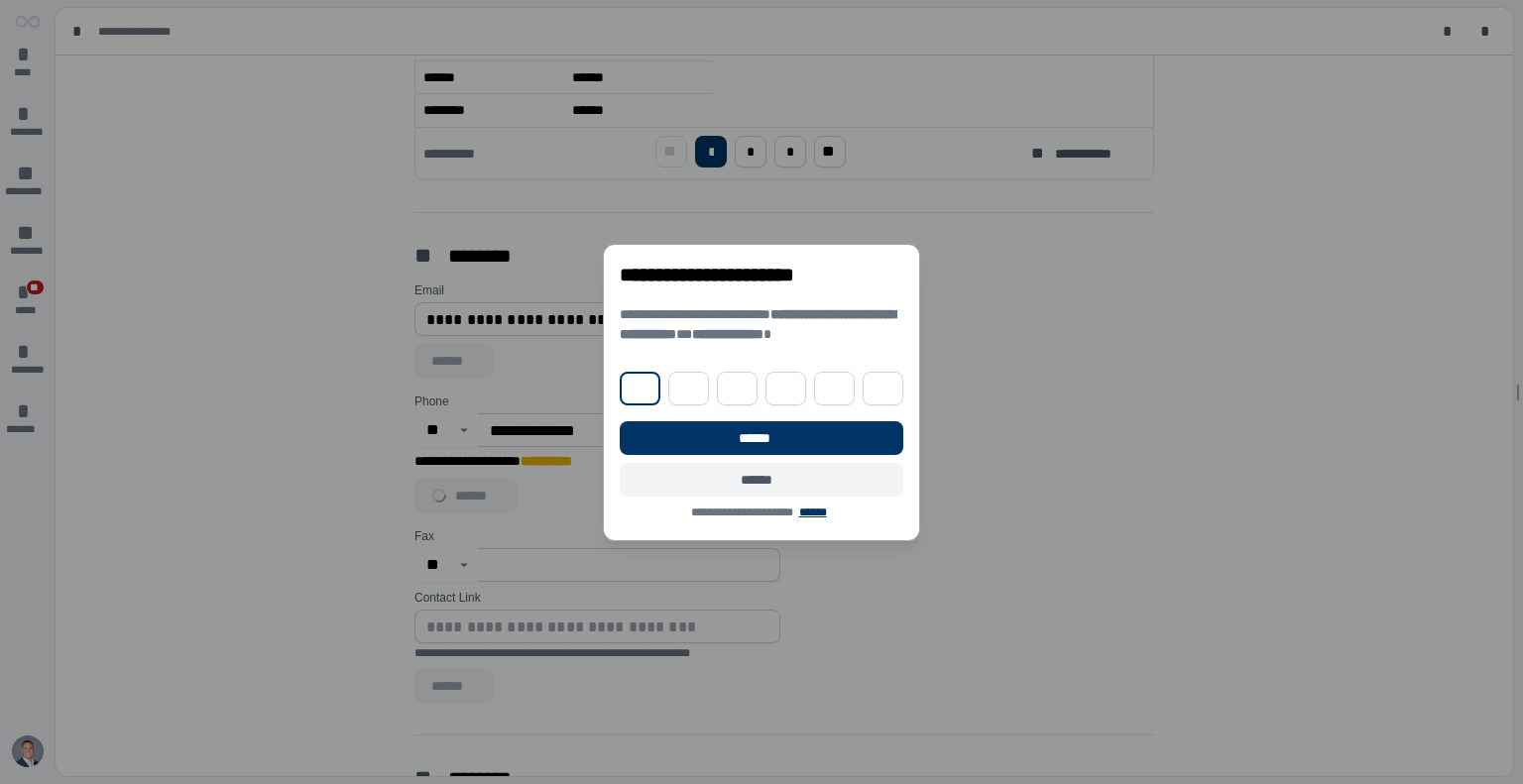 type on "*" 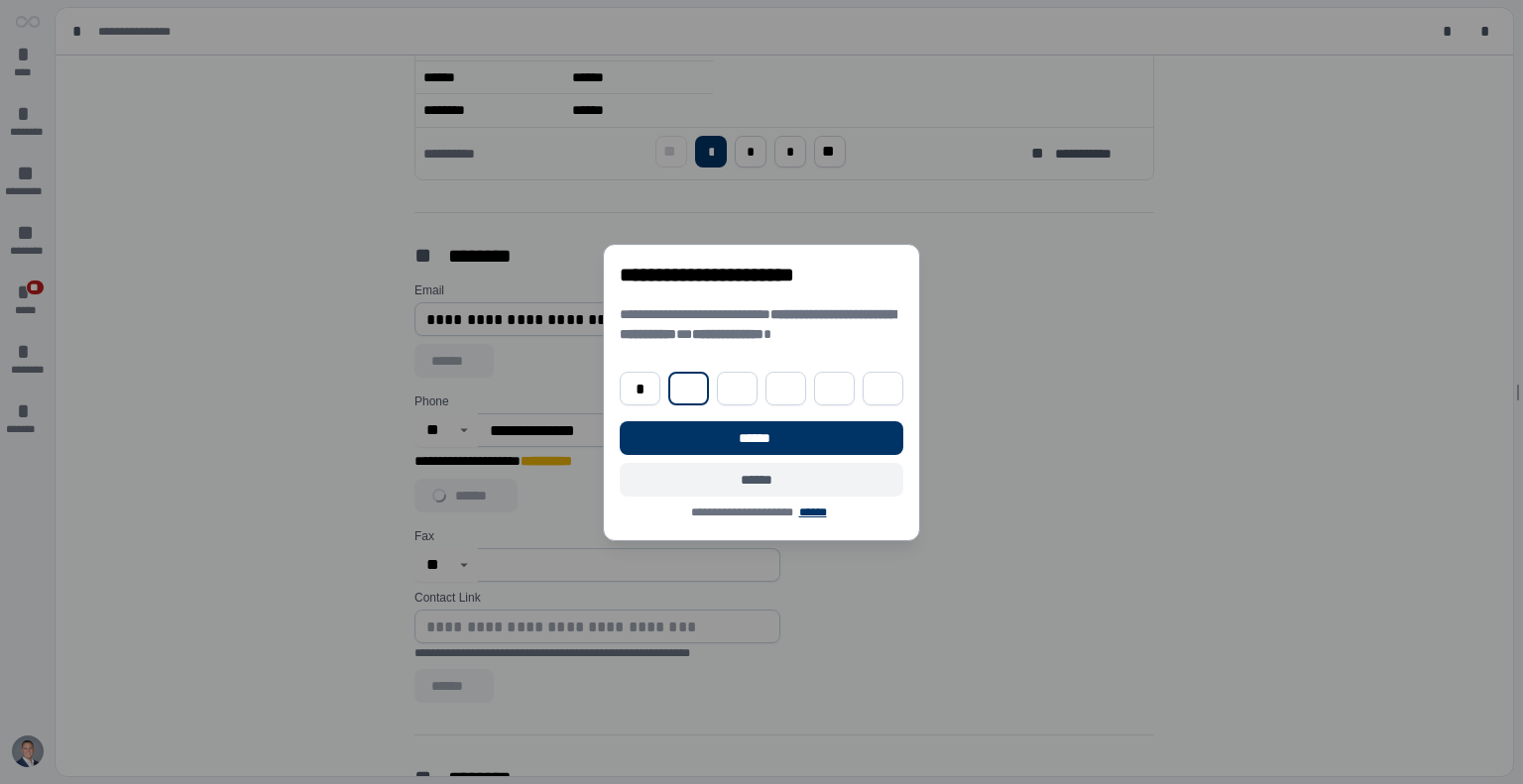 type on "*" 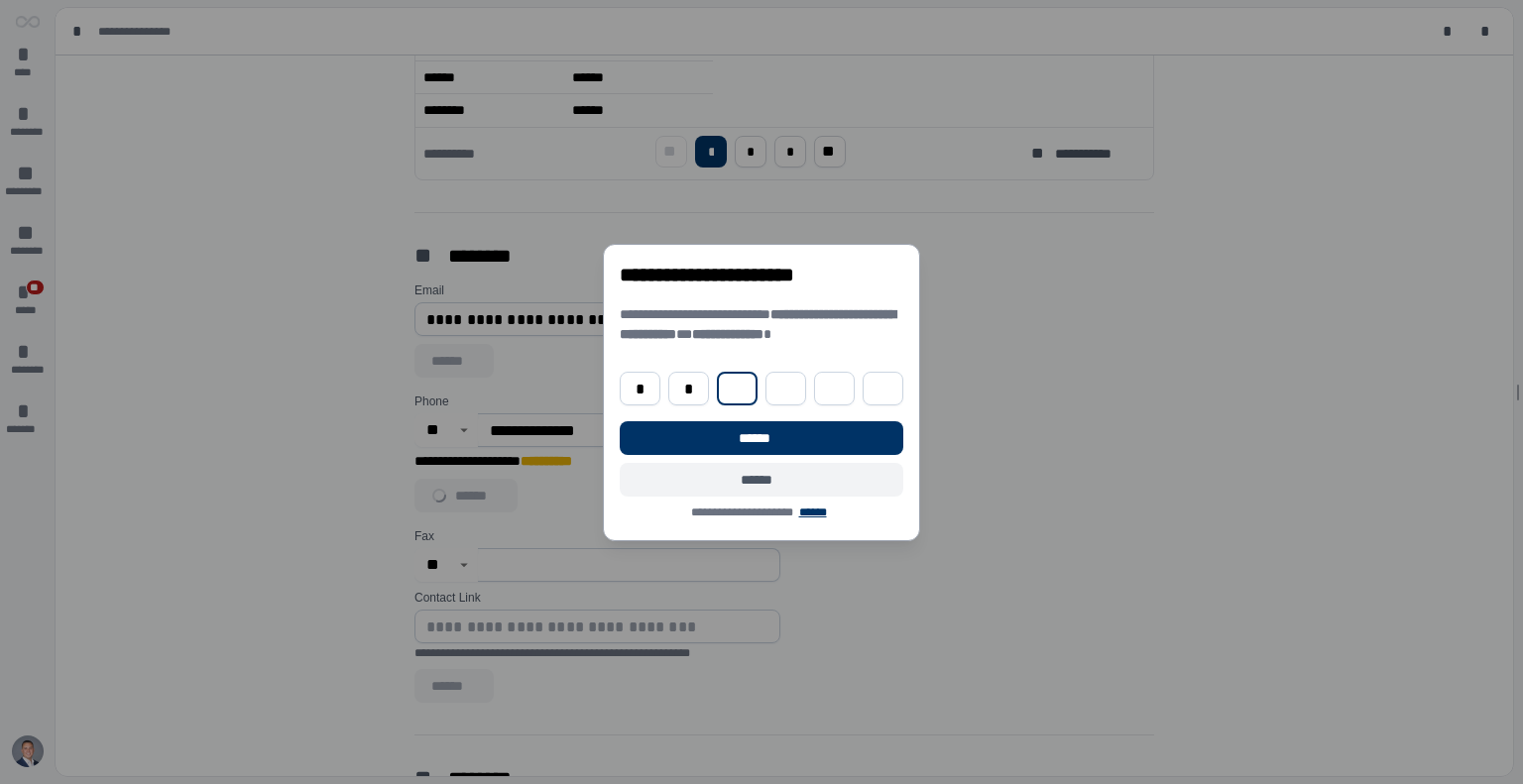type on "*" 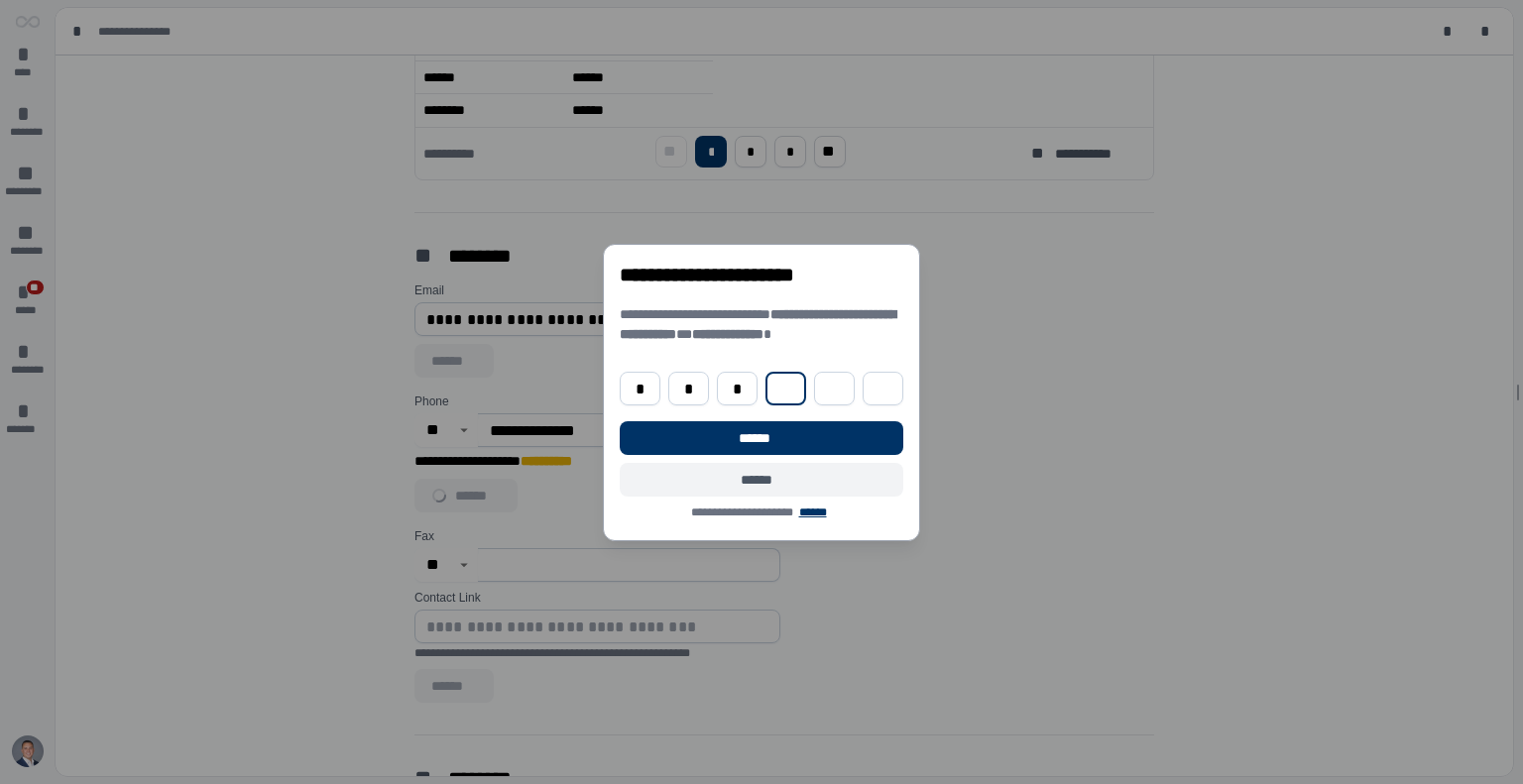 type on "*" 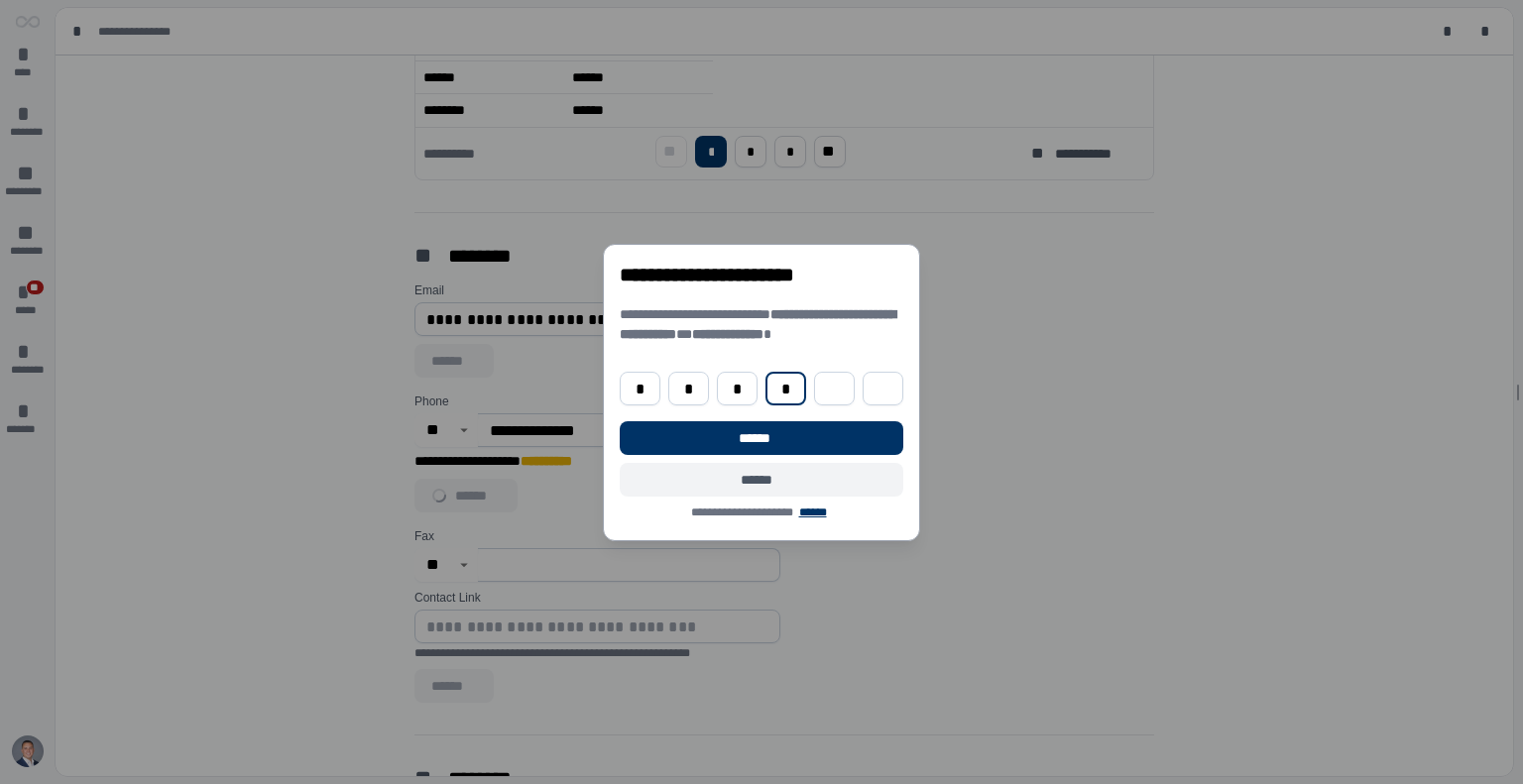 type on "*" 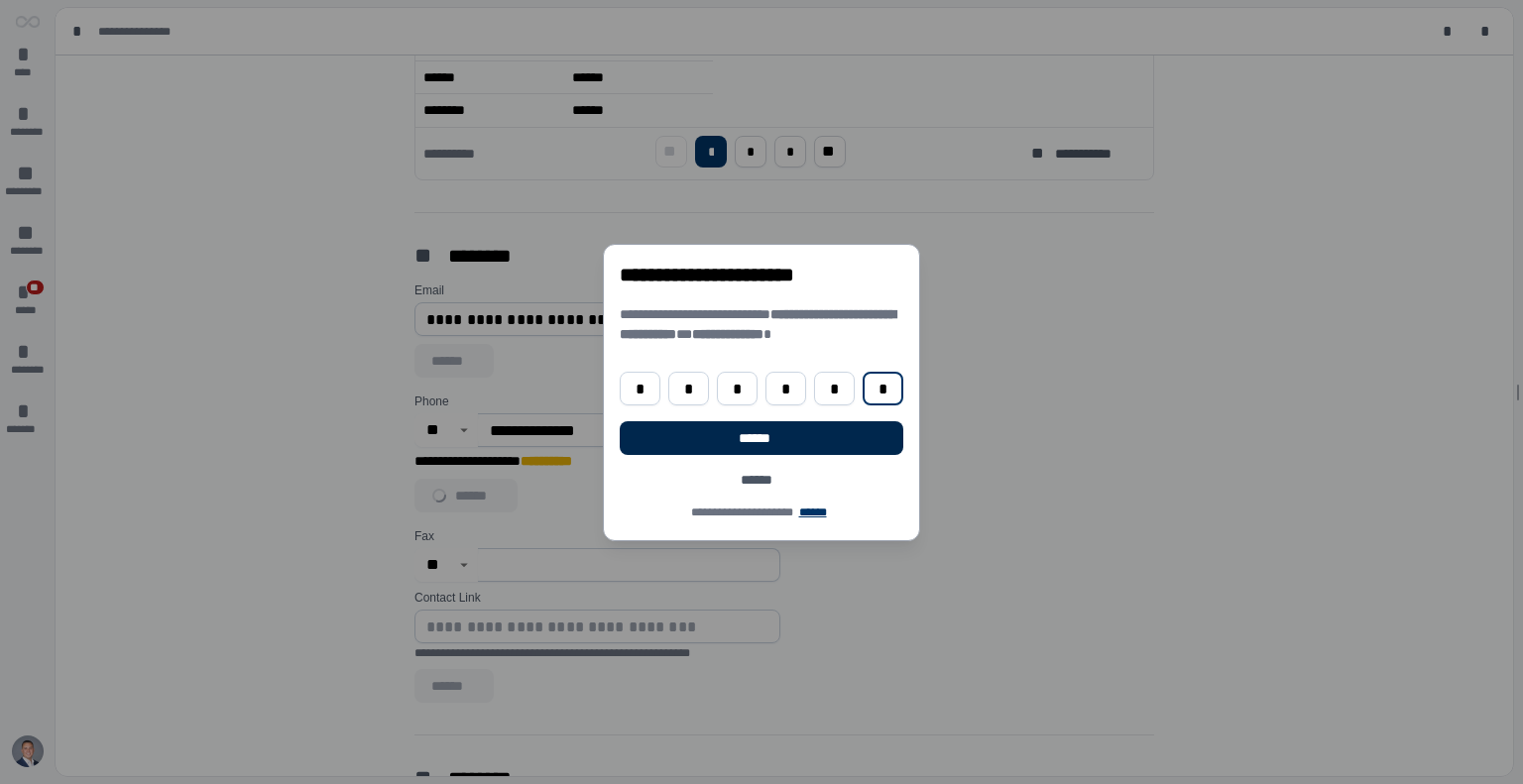 type on "*" 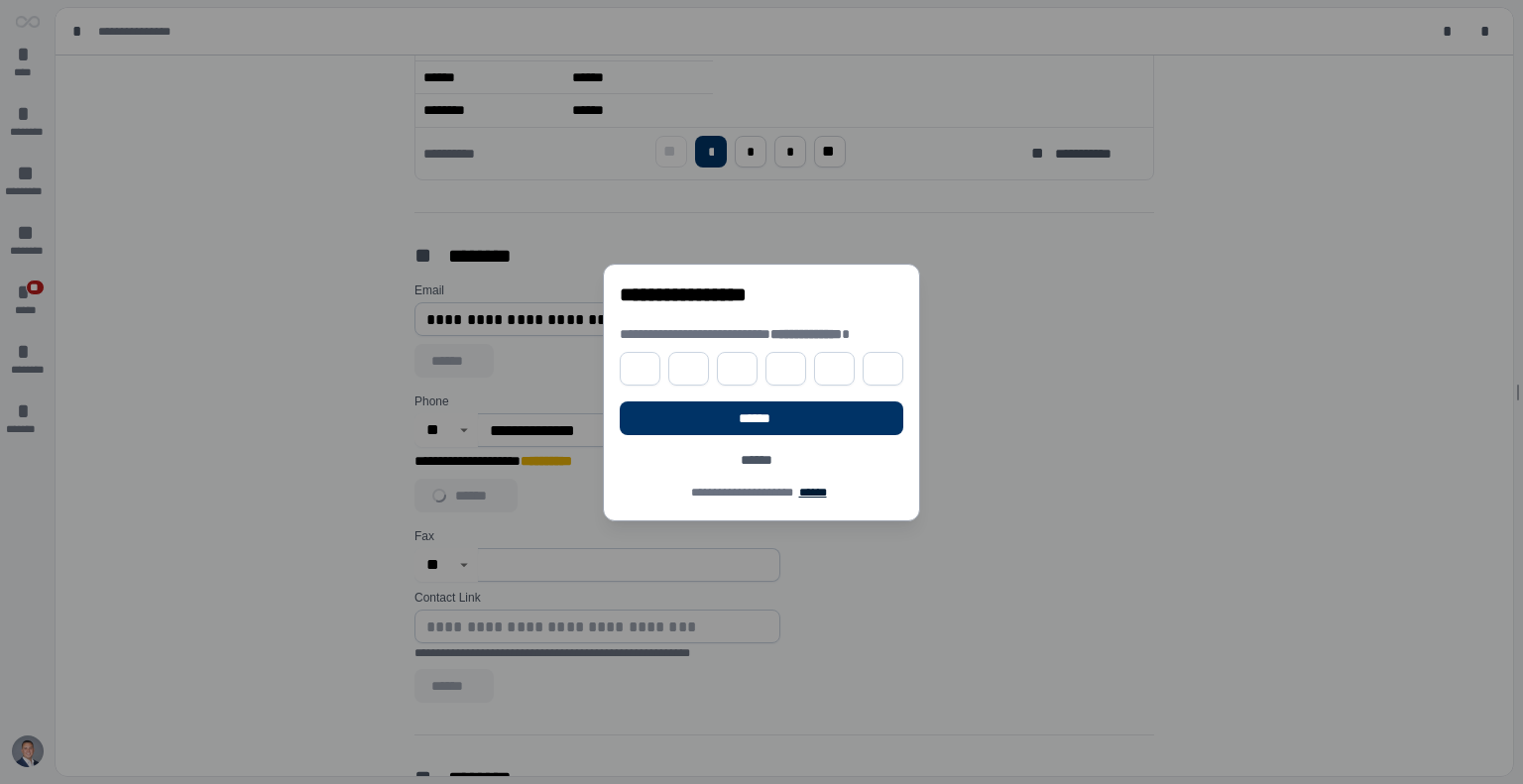 click on "******" at bounding box center (812, 493) 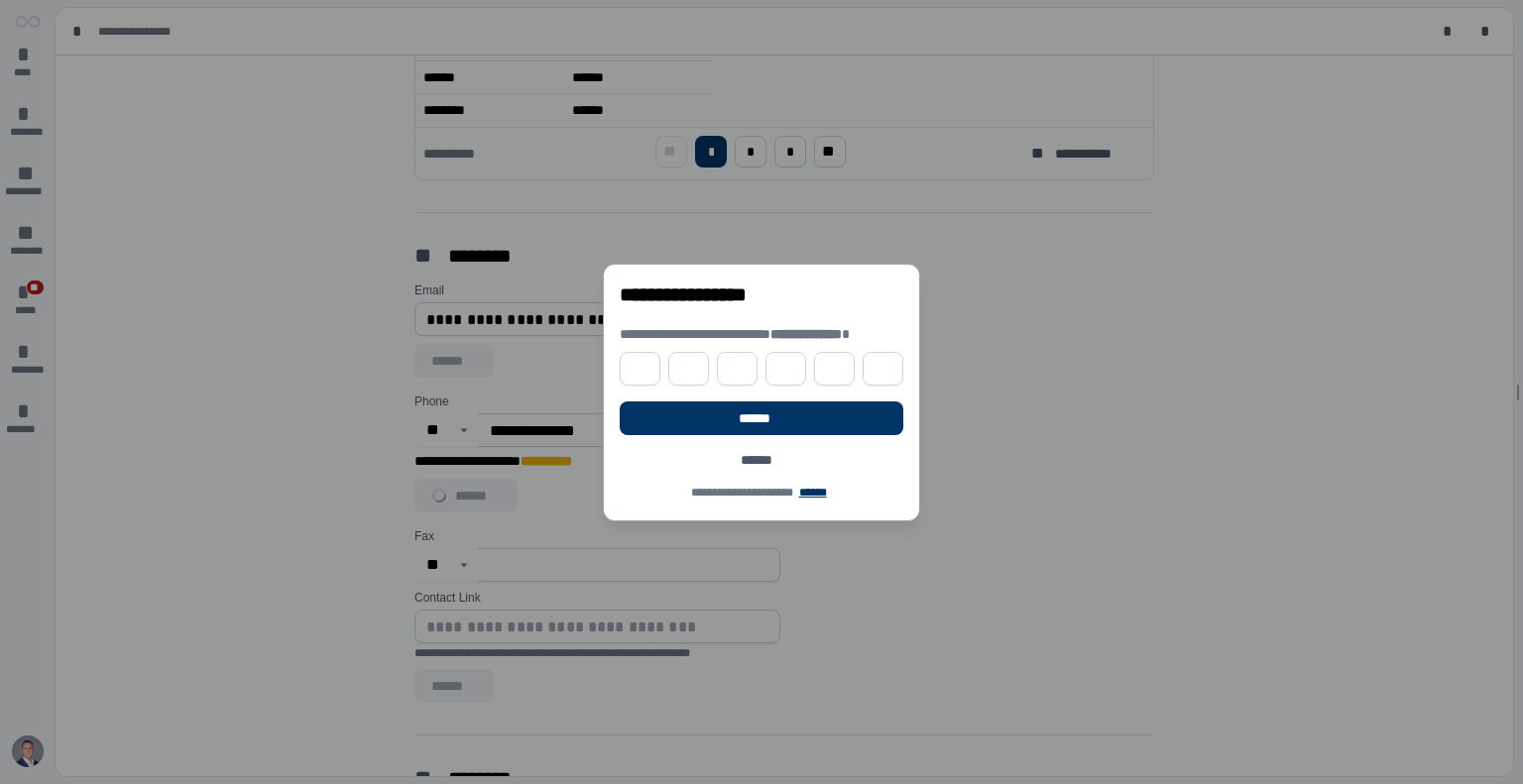 click at bounding box center (640, 369) 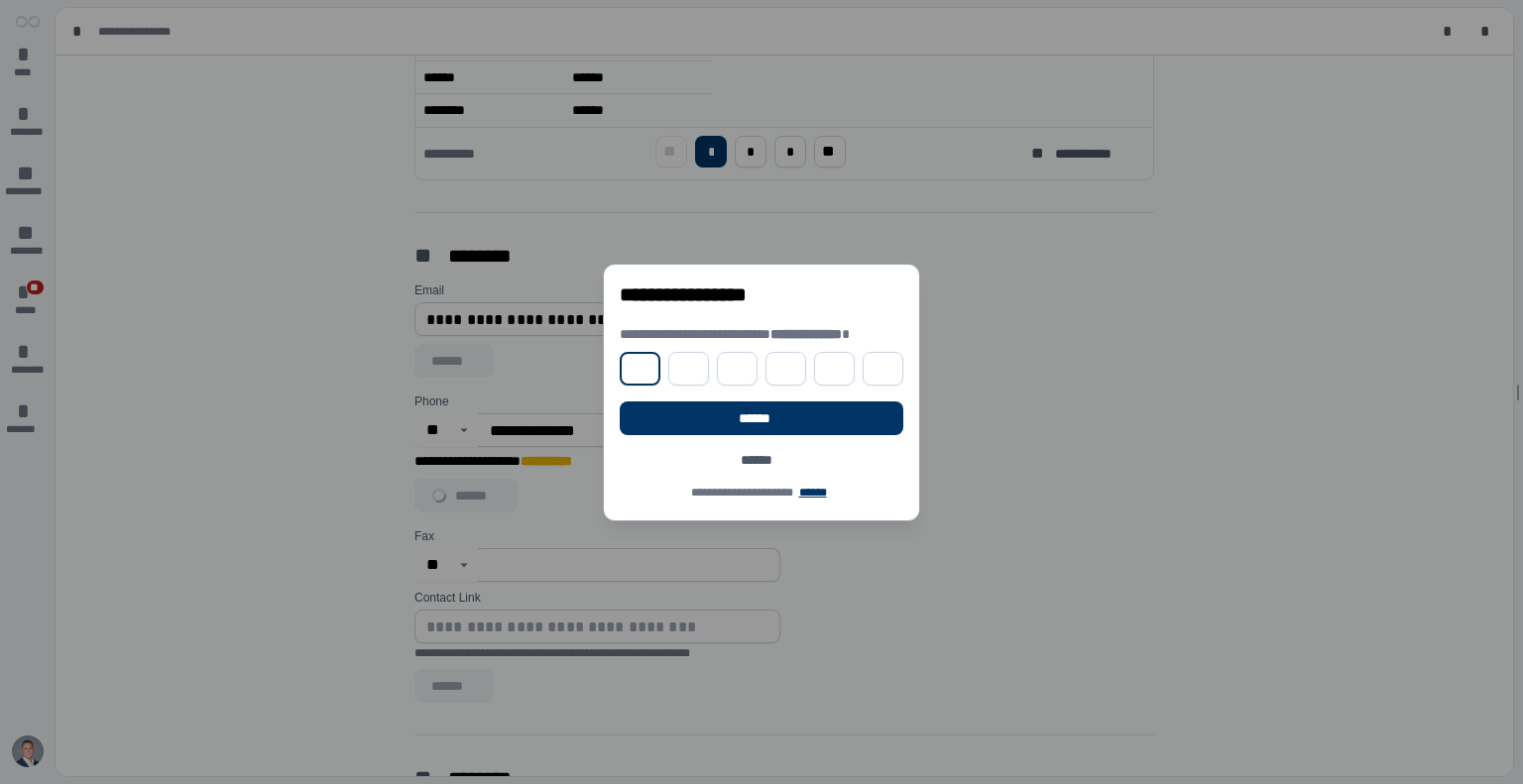 type on "*" 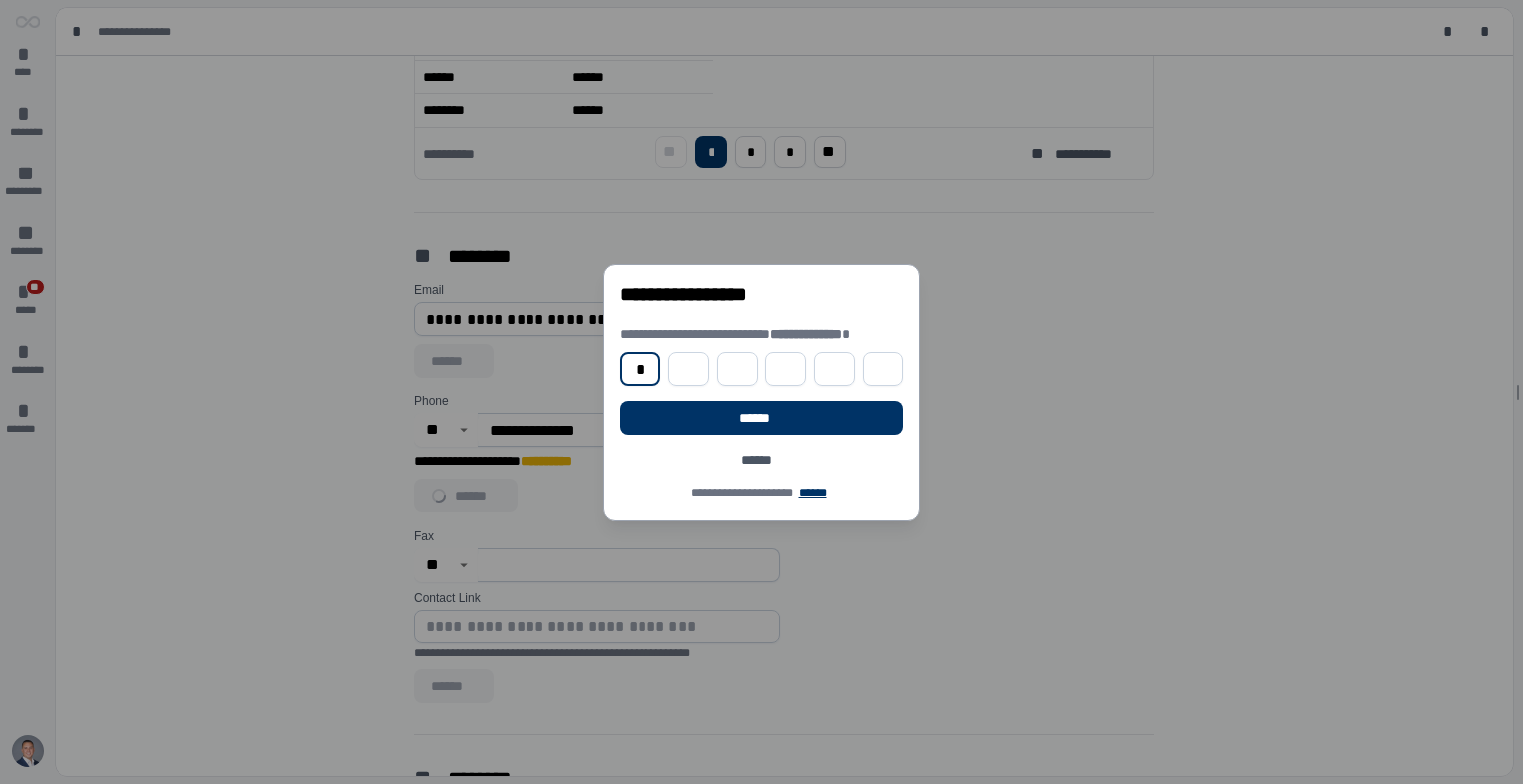 type on "*" 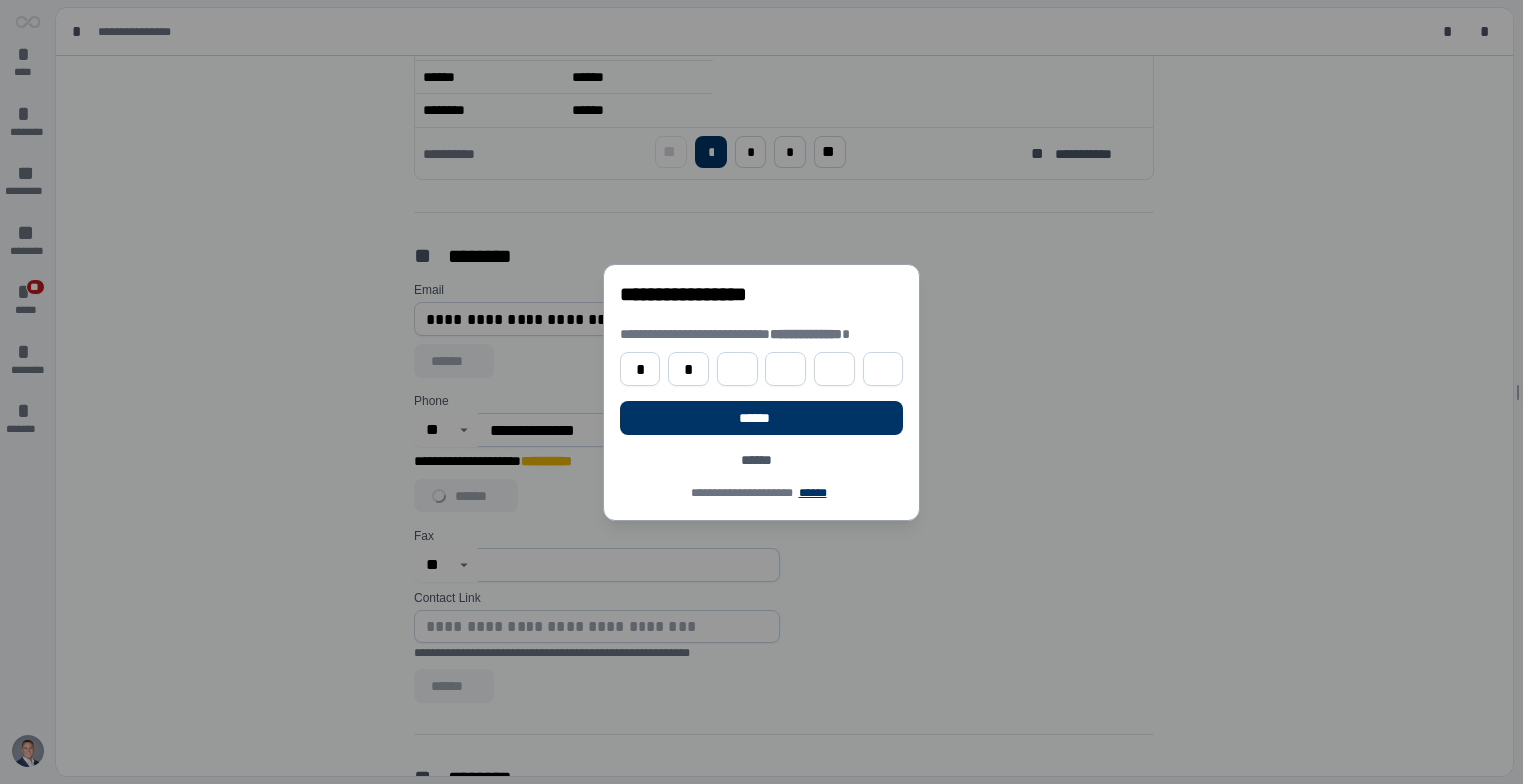 type on "*" 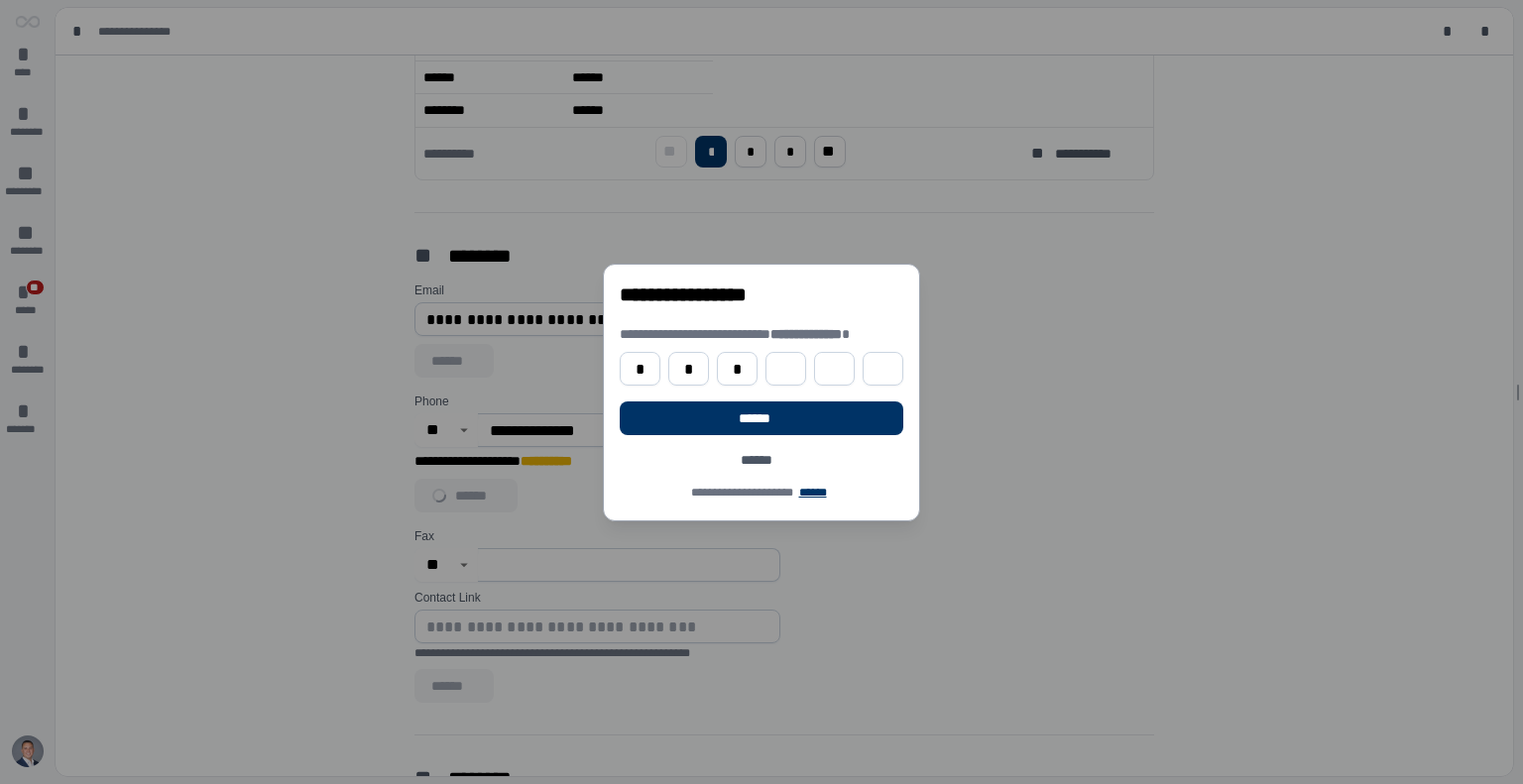 type on "*" 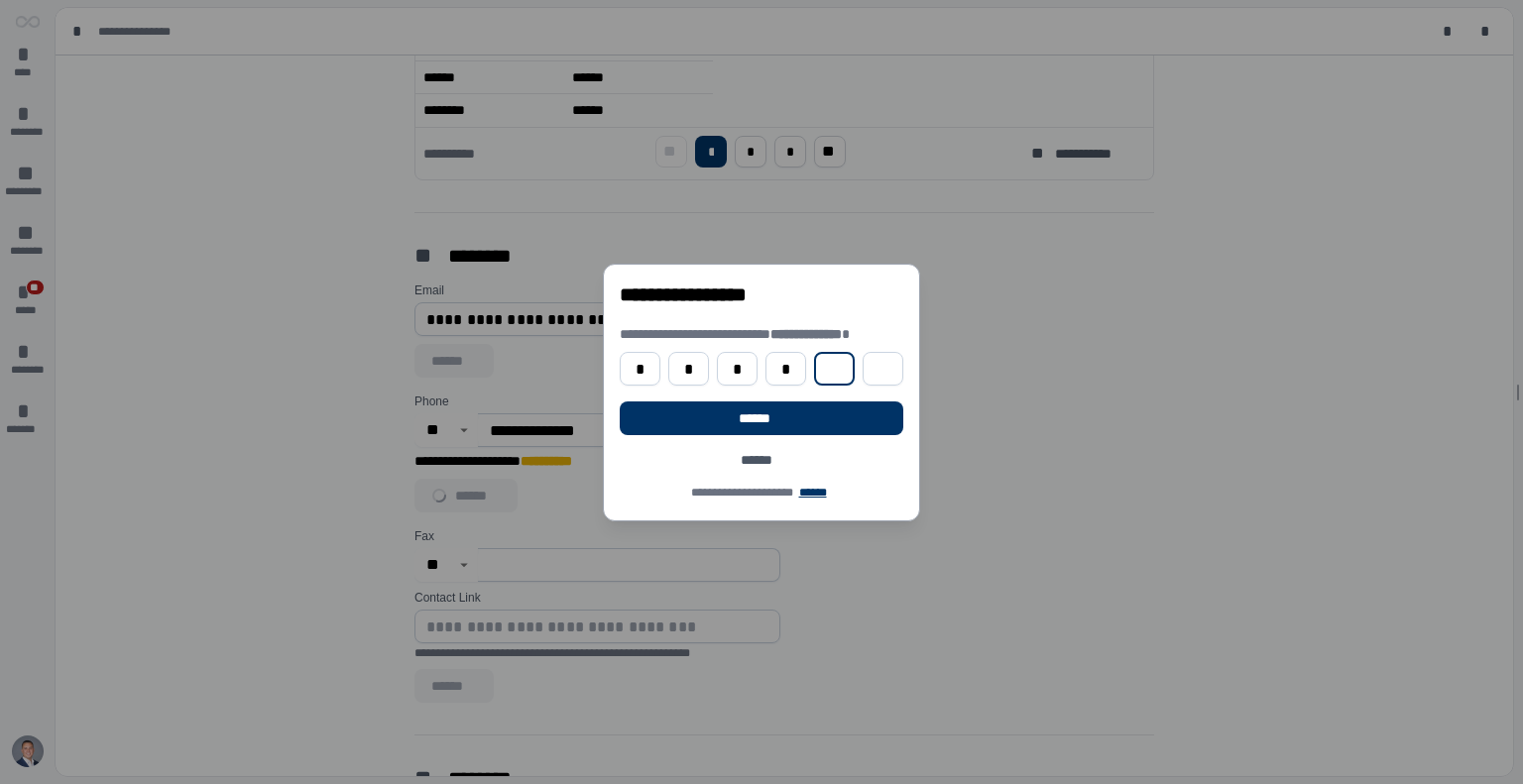 type on "*" 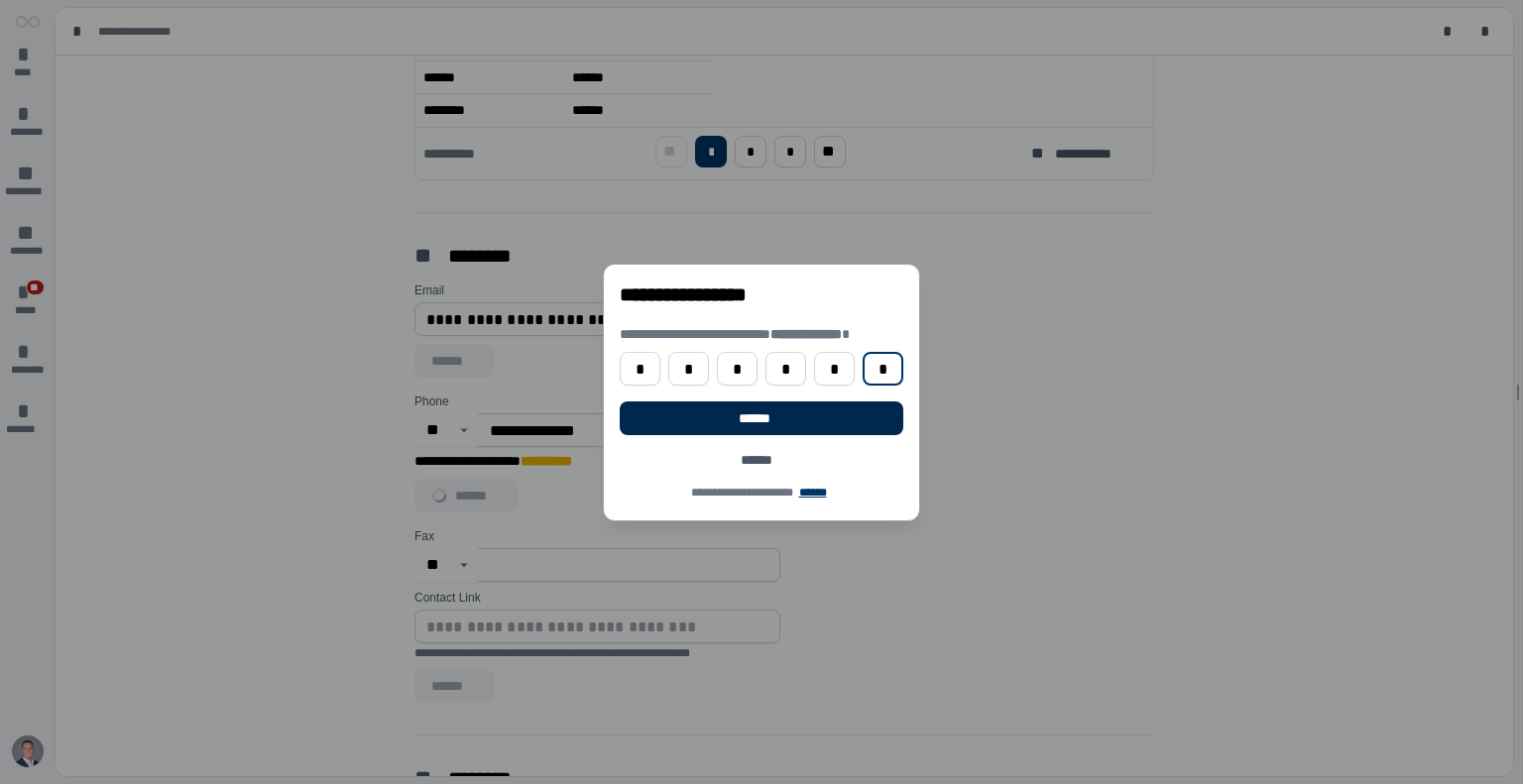 type on "*" 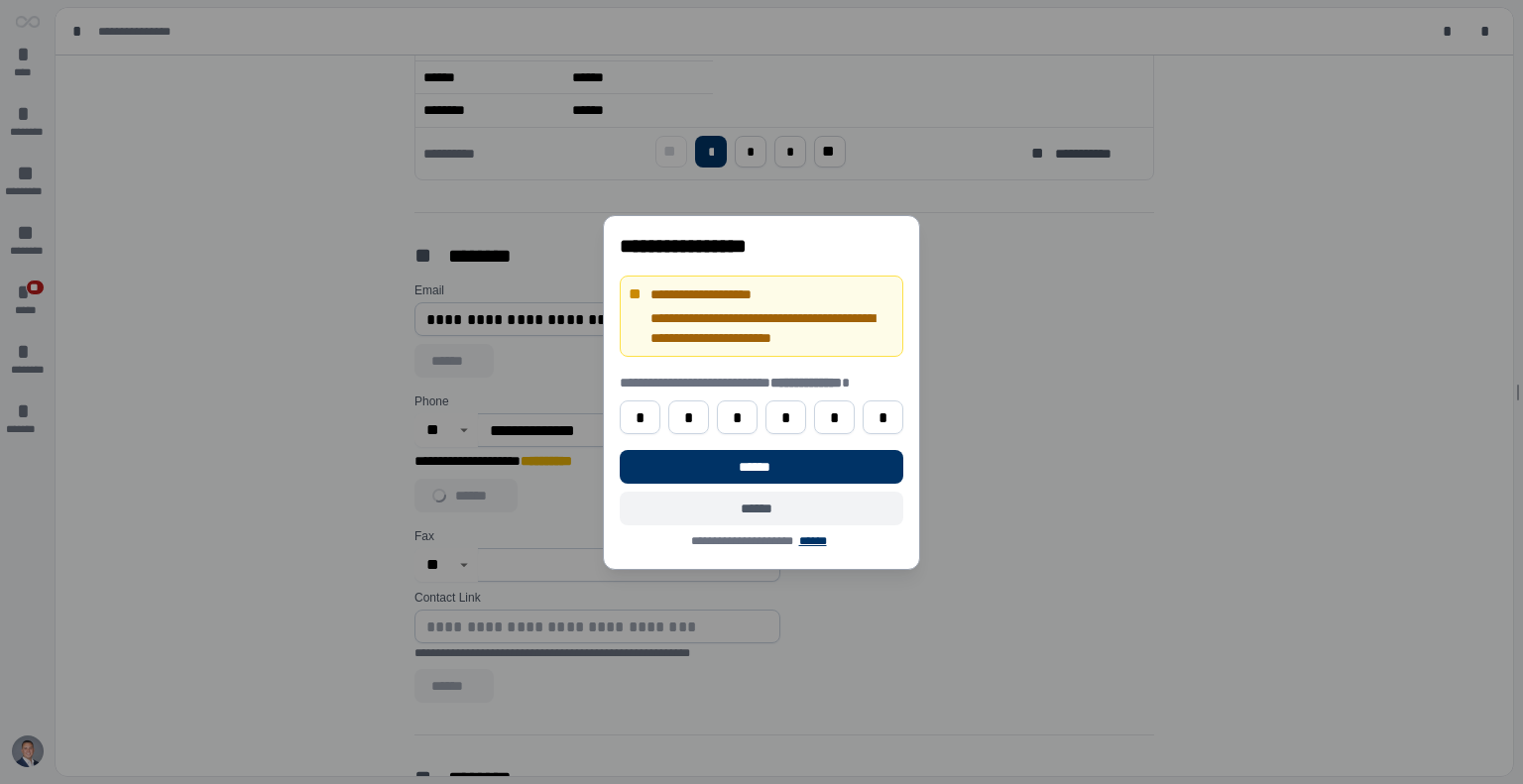 click on "******" at bounding box center [762, 508] 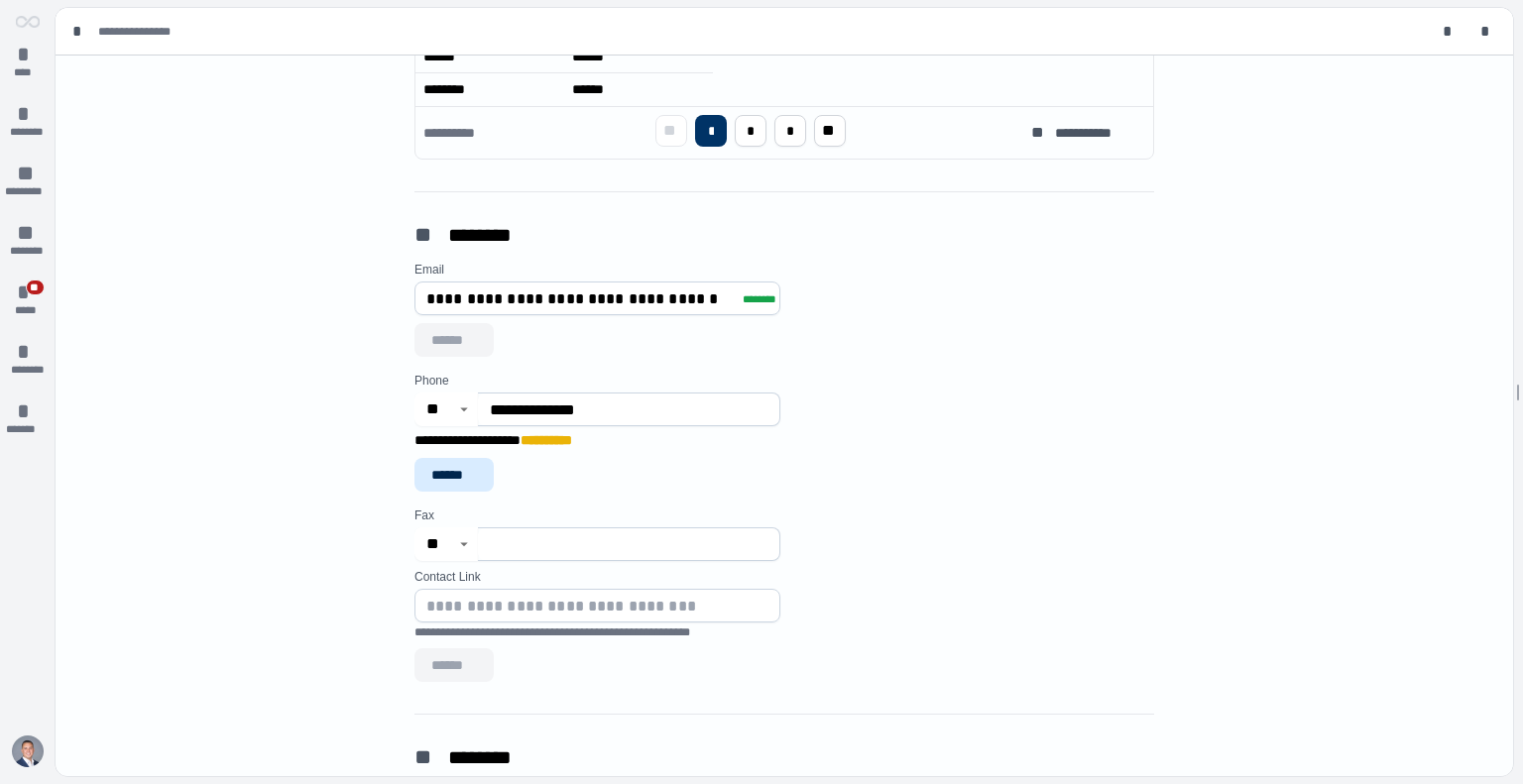 scroll, scrollTop: 963, scrollLeft: 0, axis: vertical 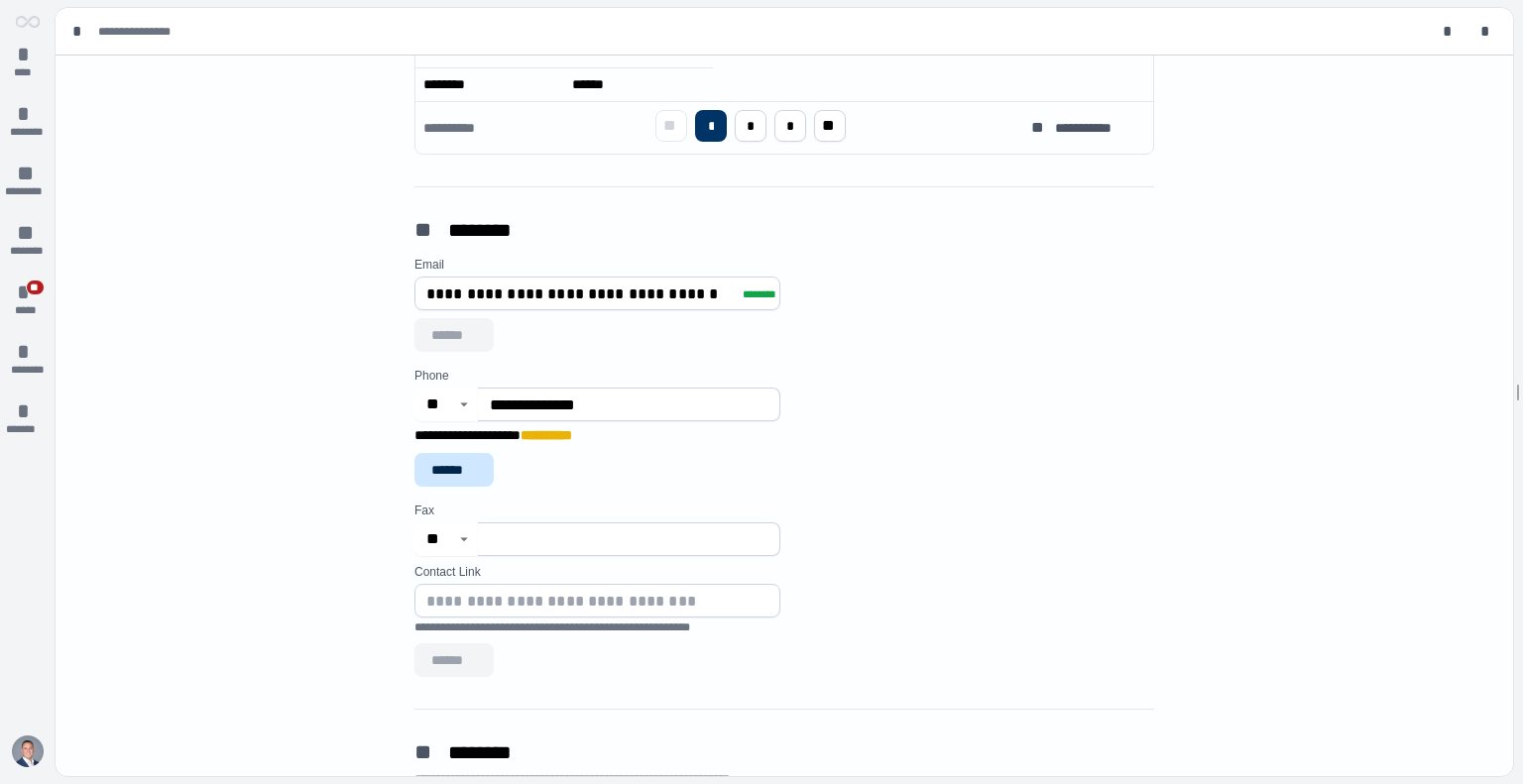 click on "******" at bounding box center (454, 470) 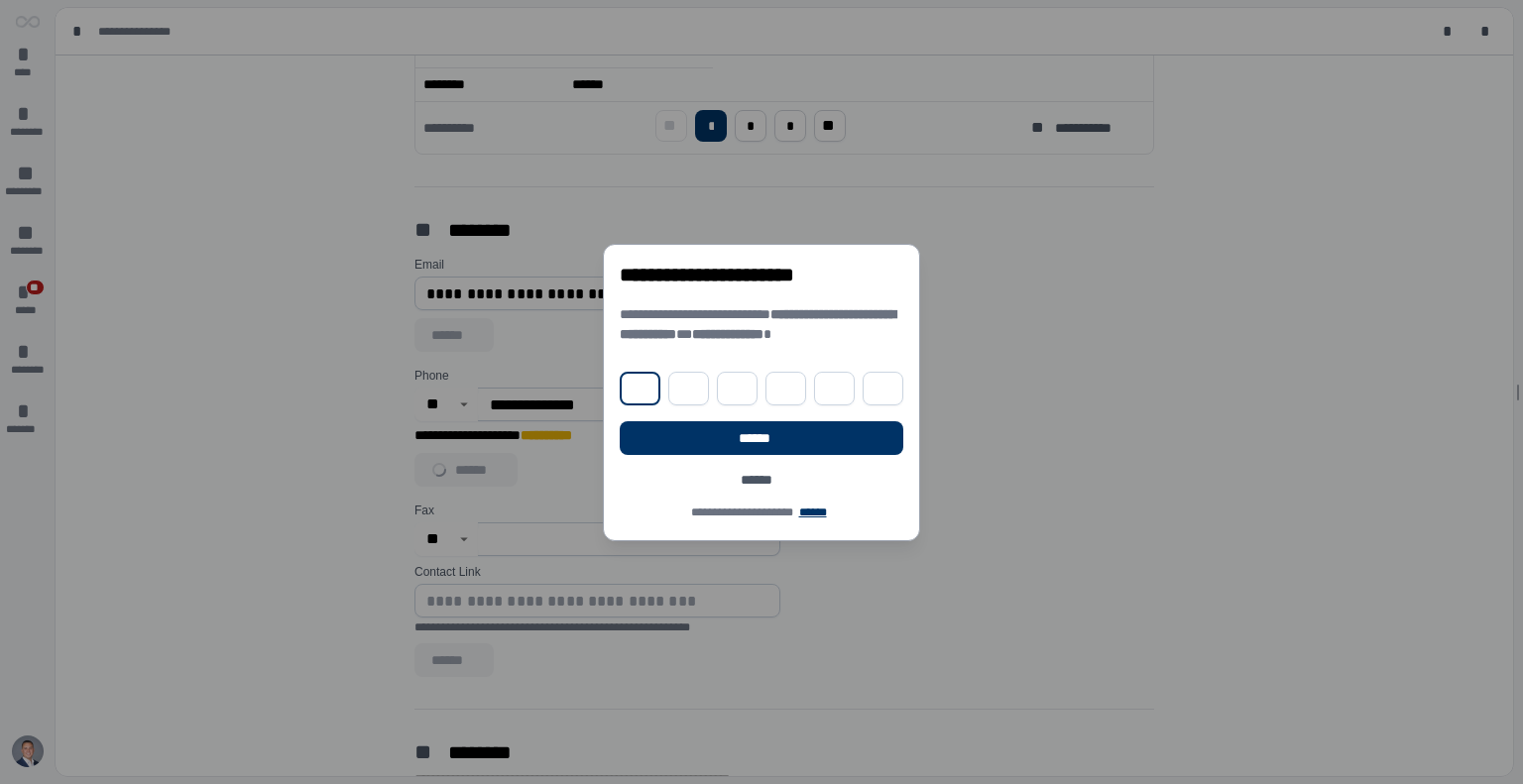 type on "*" 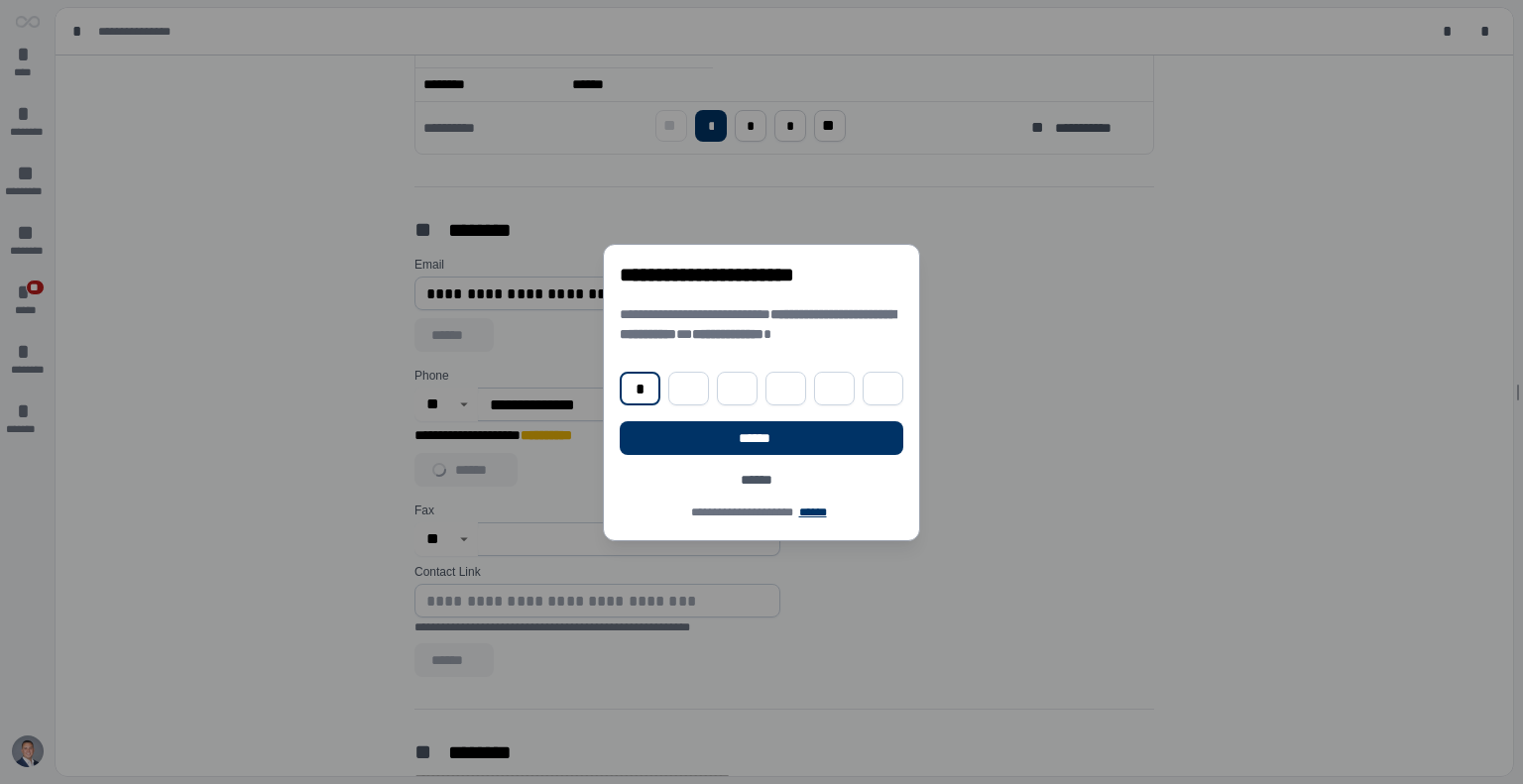 type on "*" 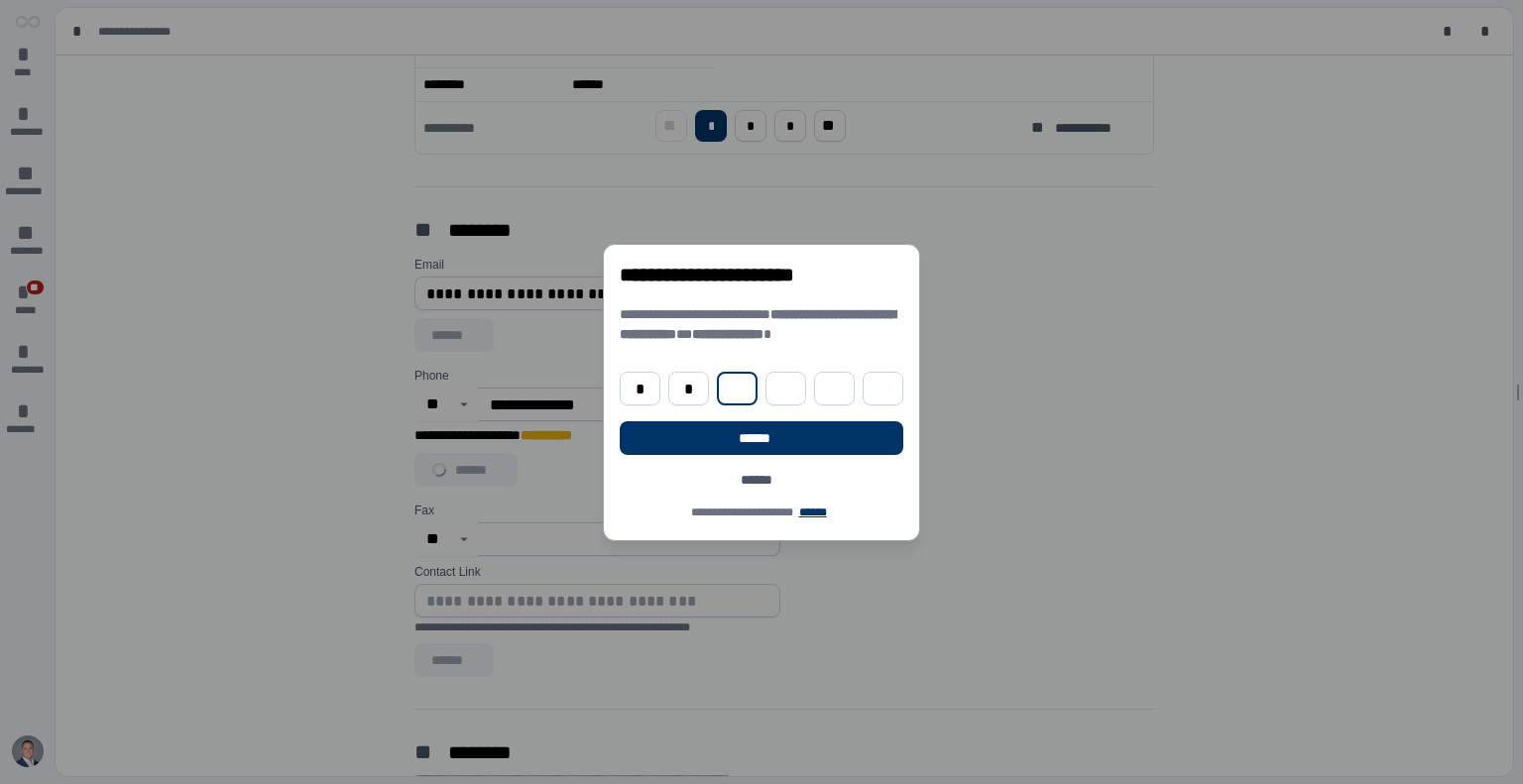 type on "*" 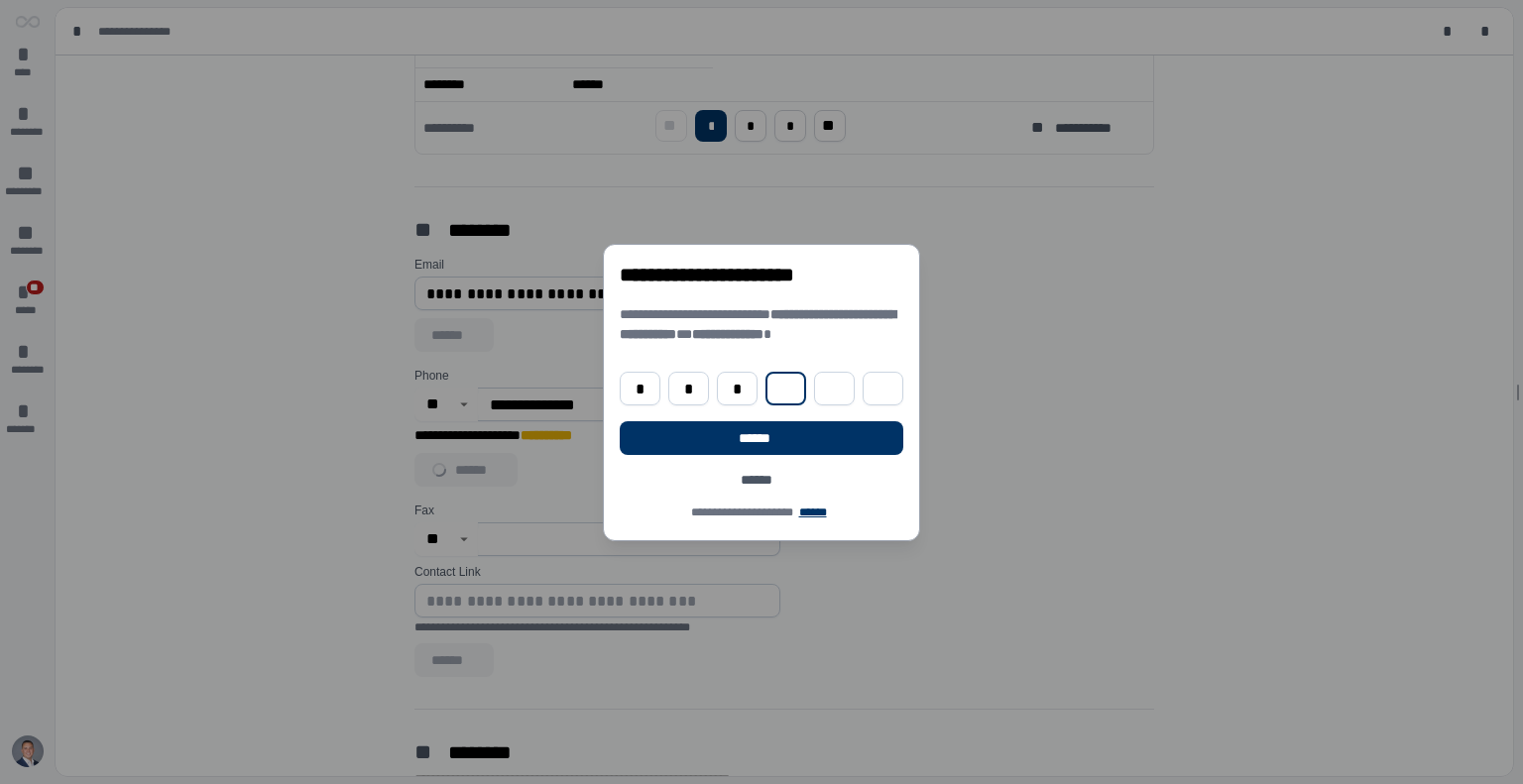 type on "*" 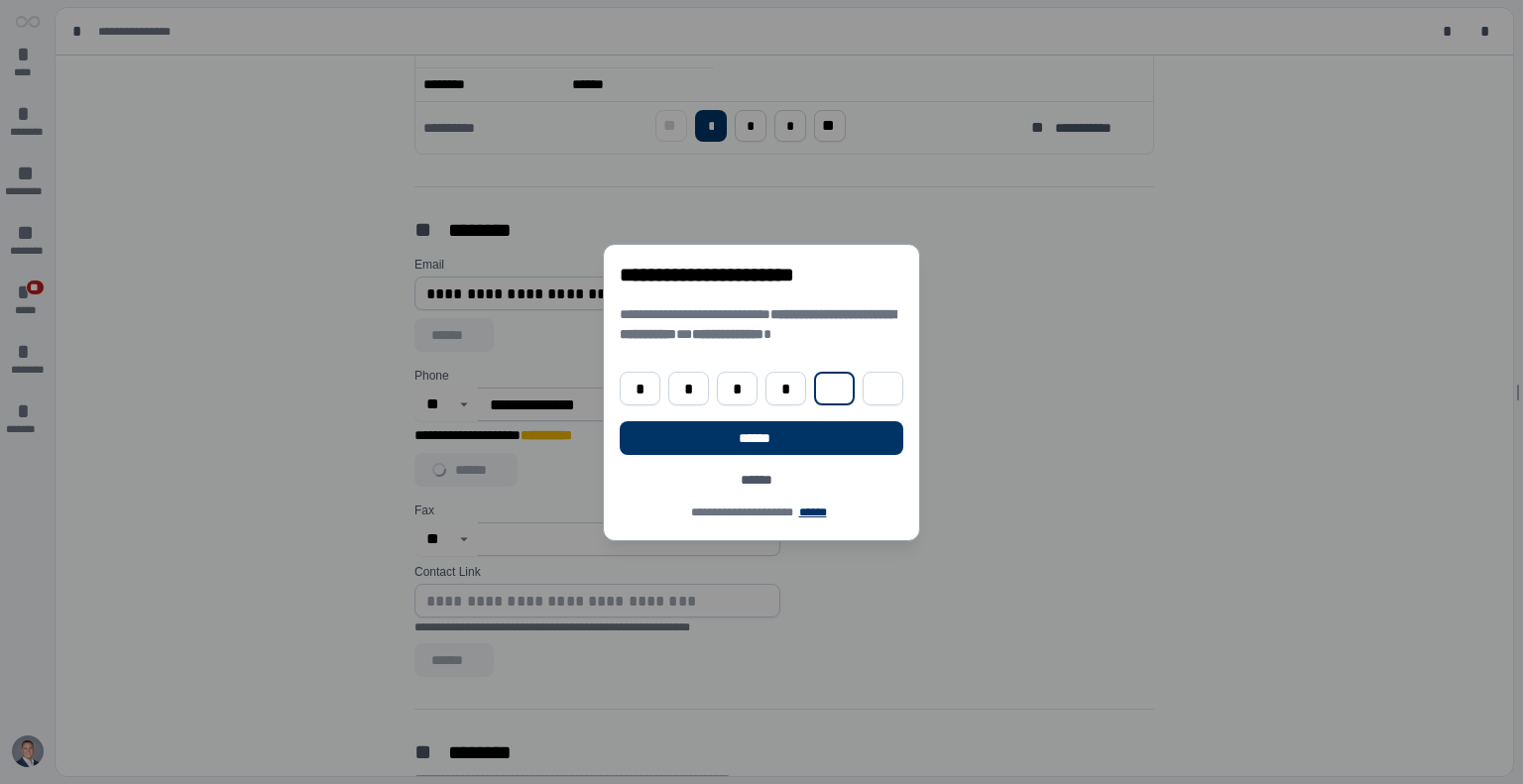 type on "*" 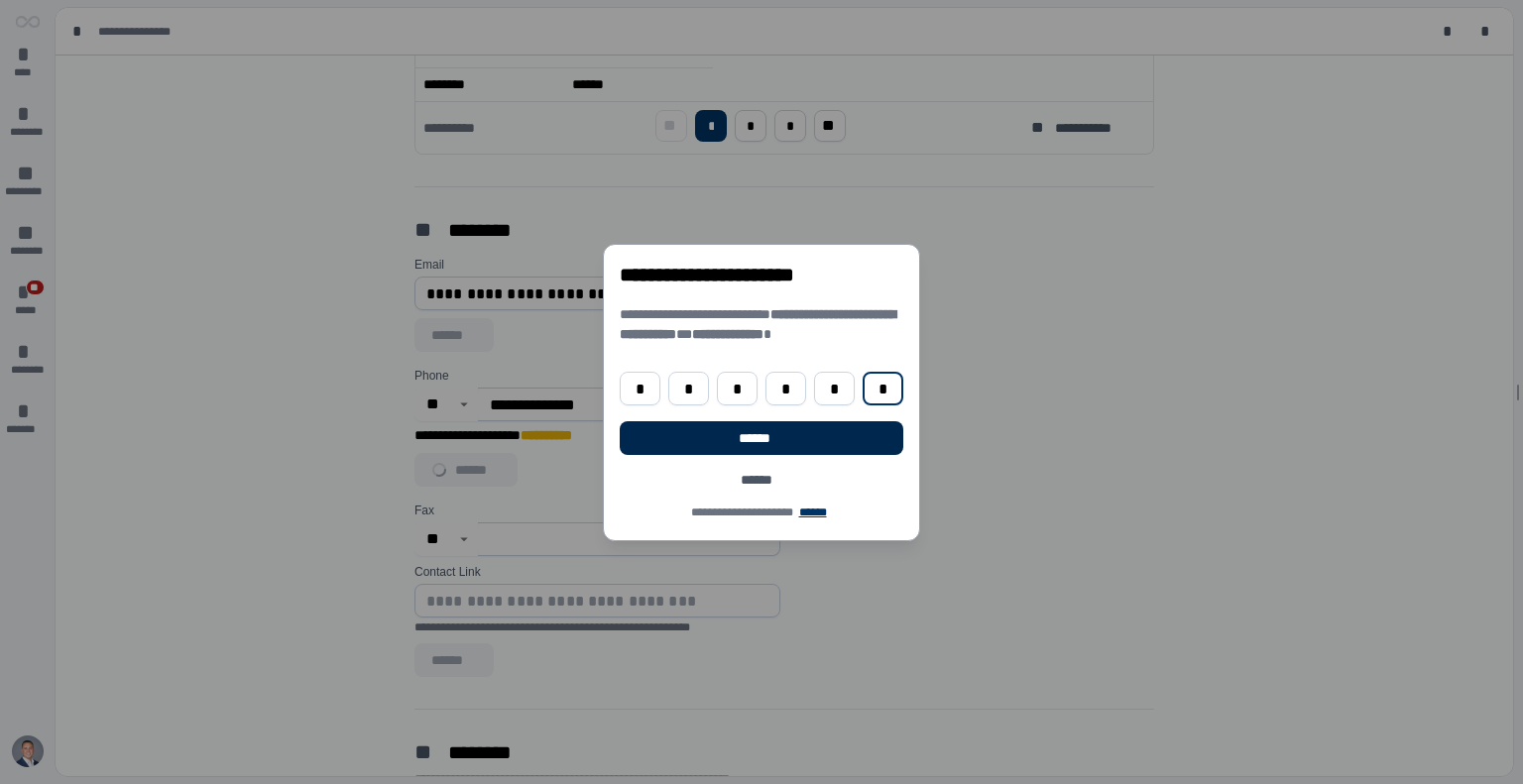 type on "*" 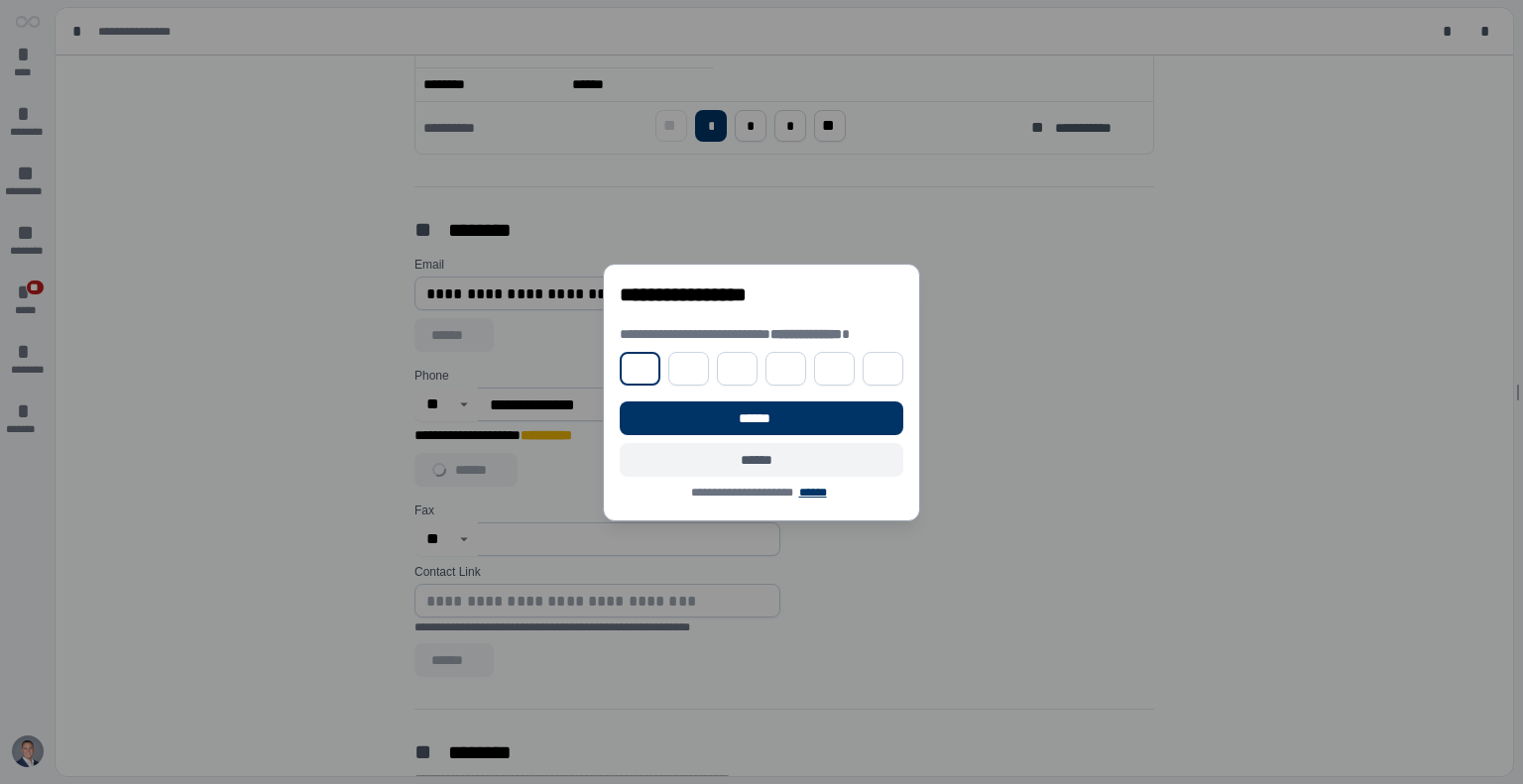 click on "******" at bounding box center [762, 460] 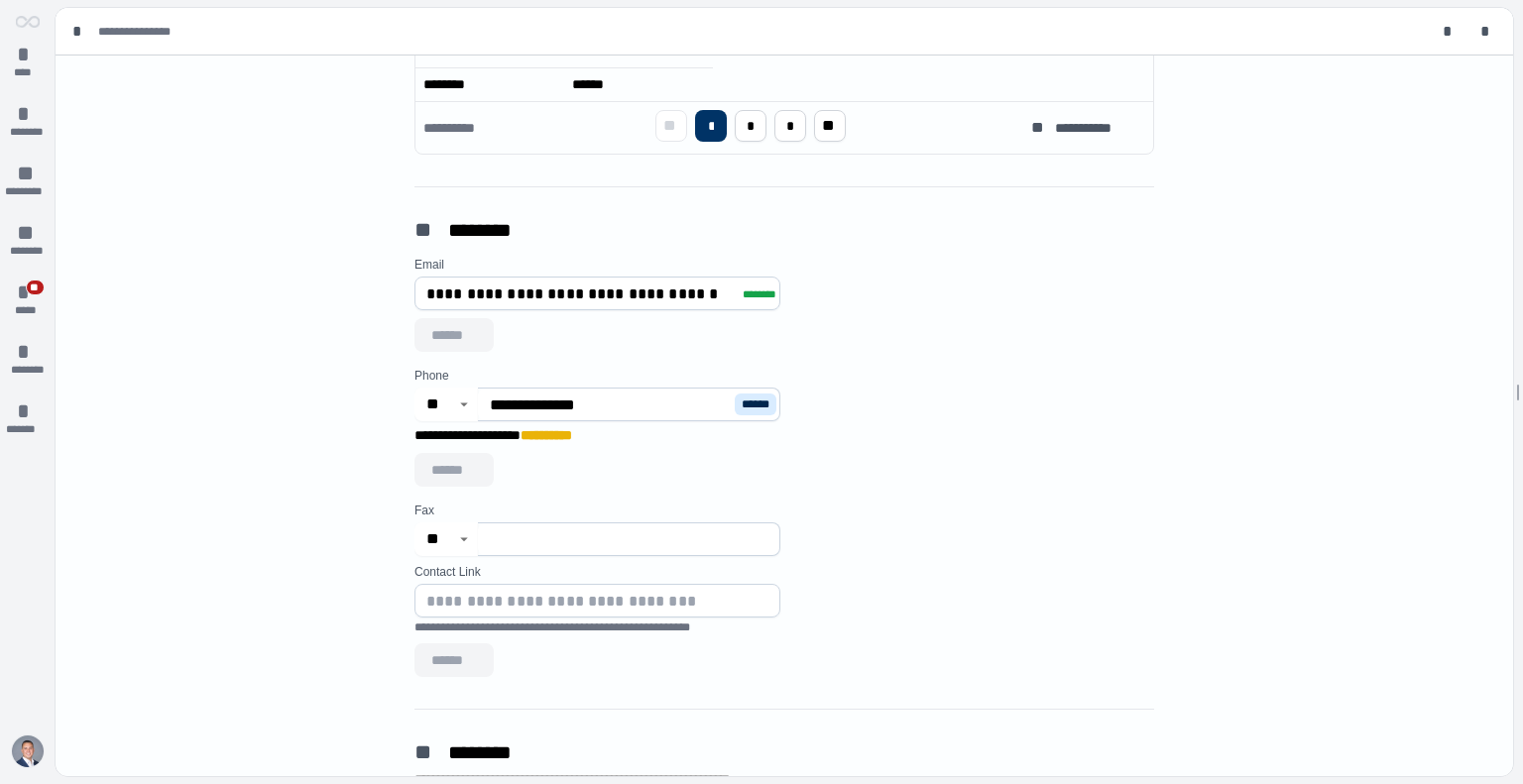 click at bounding box center (28, 751) 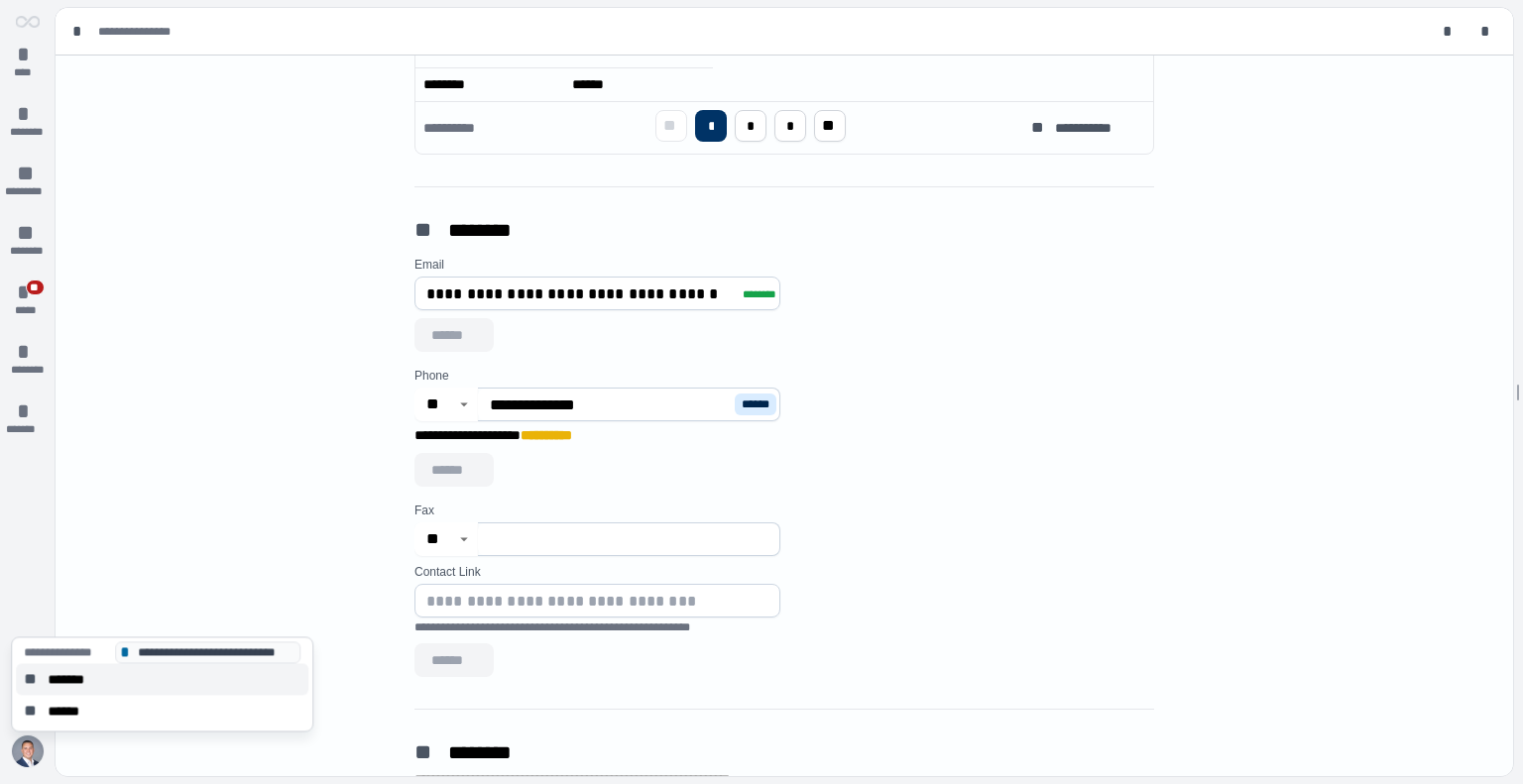 click on "** *******" at bounding box center [162, 679] 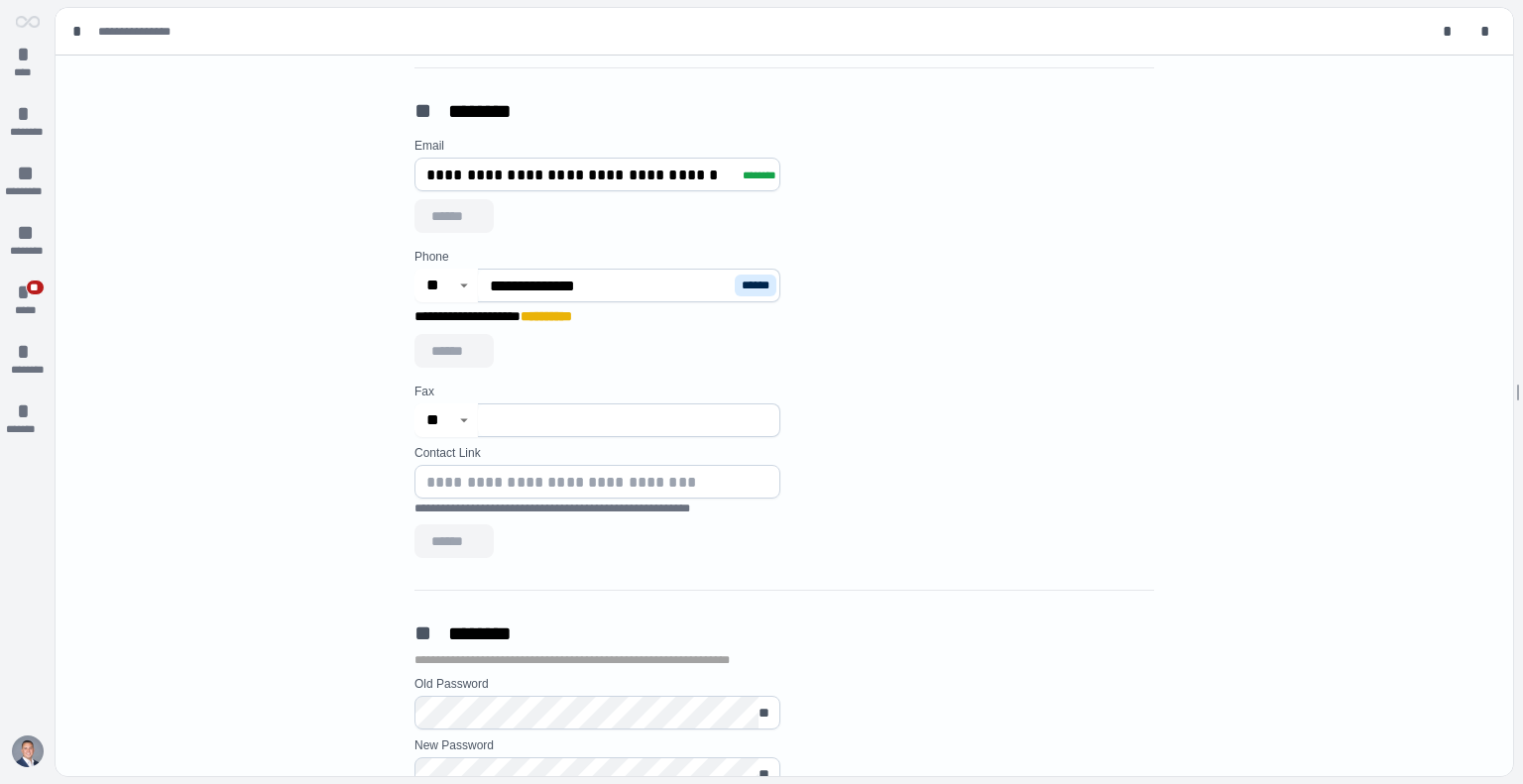 scroll, scrollTop: 1113, scrollLeft: 0, axis: vertical 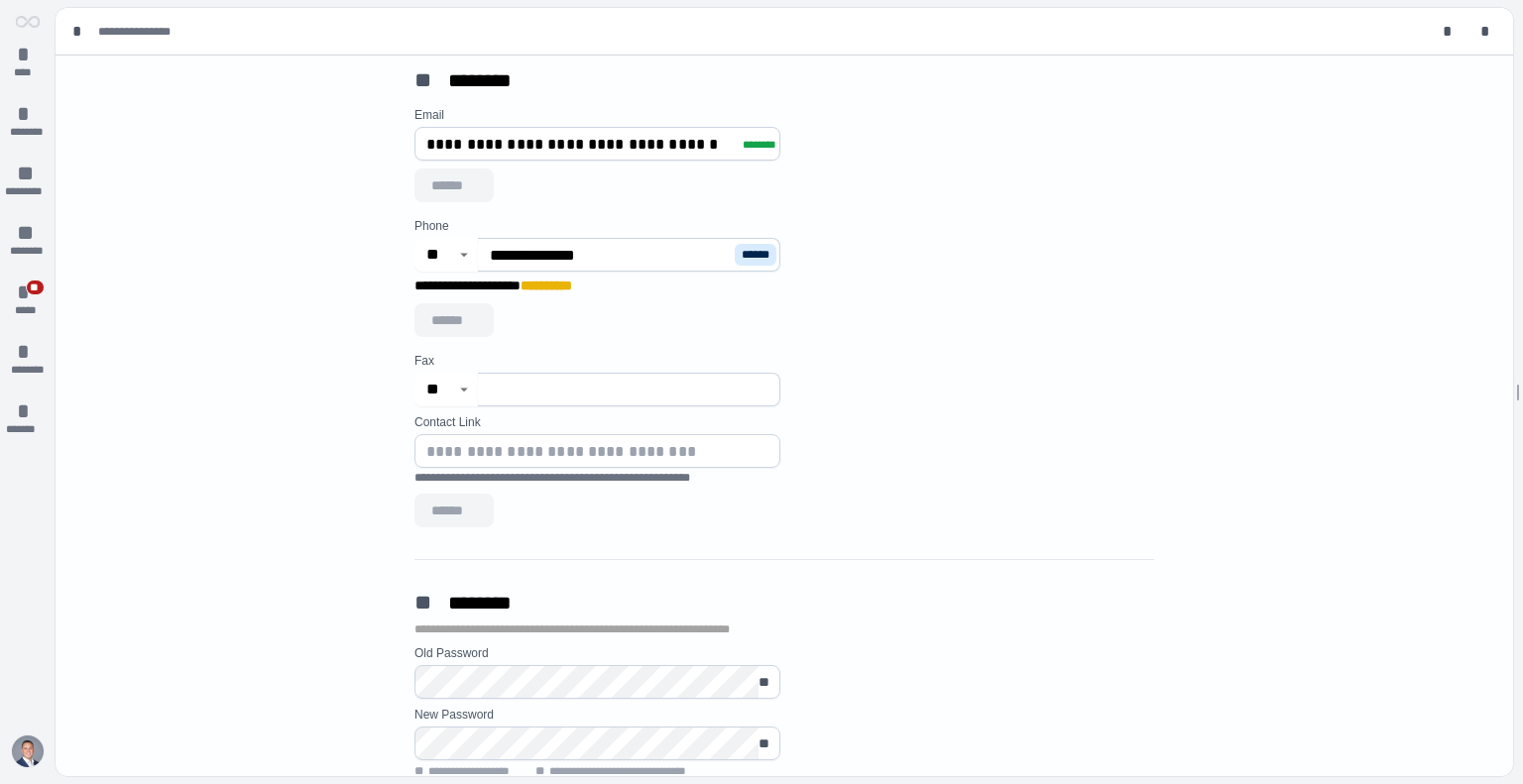 click at bounding box center (28, 751) 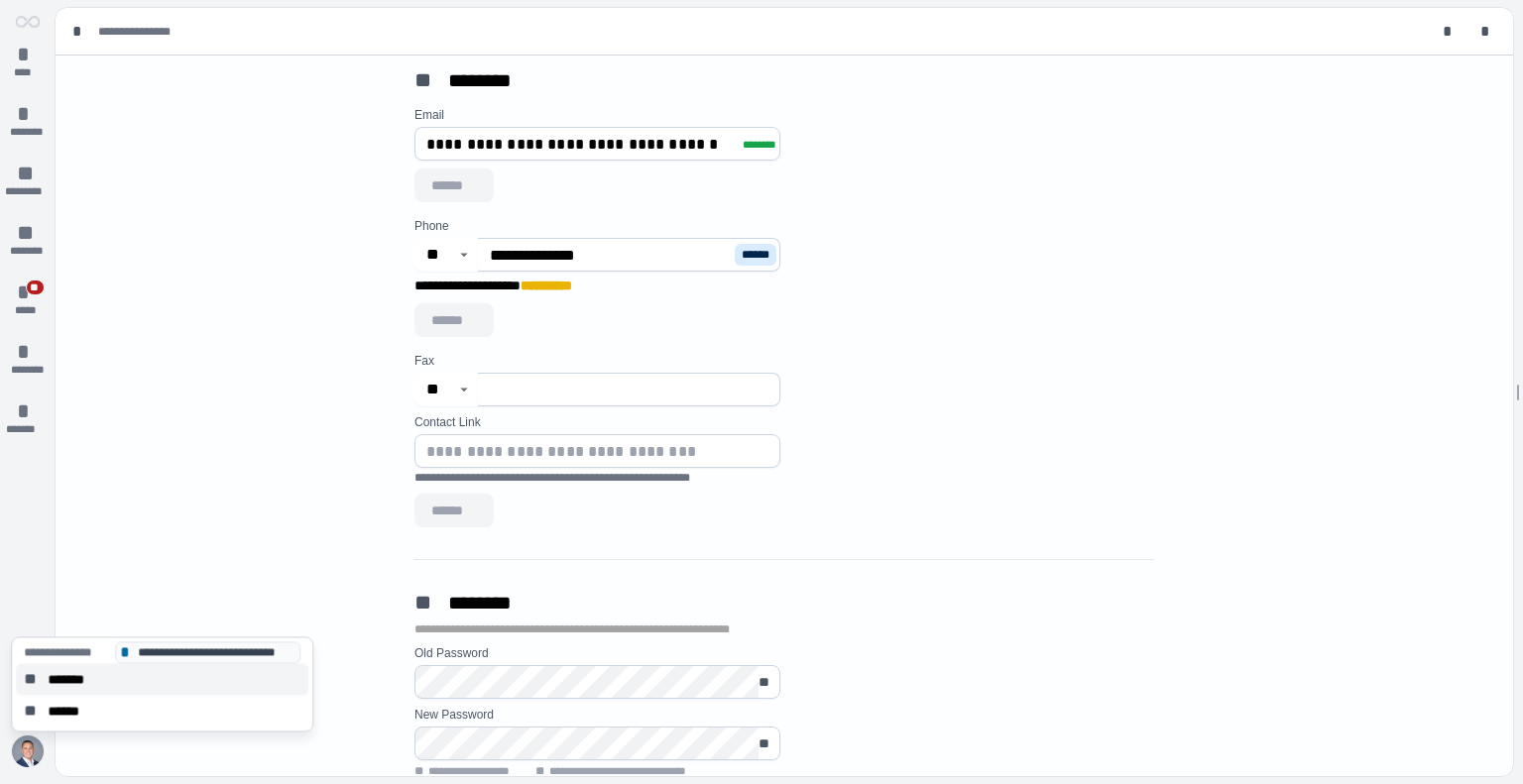 click on "*******" at bounding box center (72, 679) 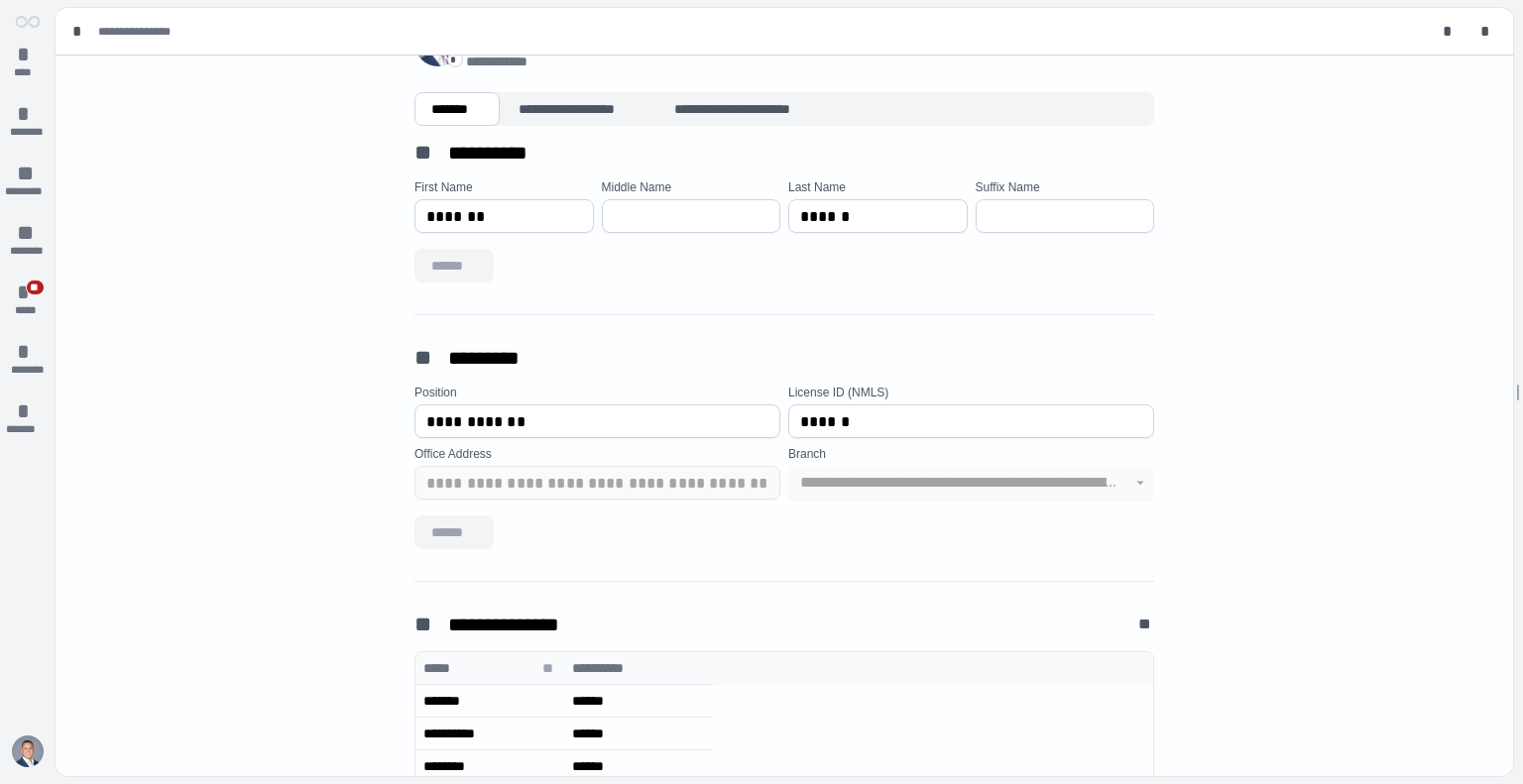 scroll, scrollTop: 0, scrollLeft: 0, axis: both 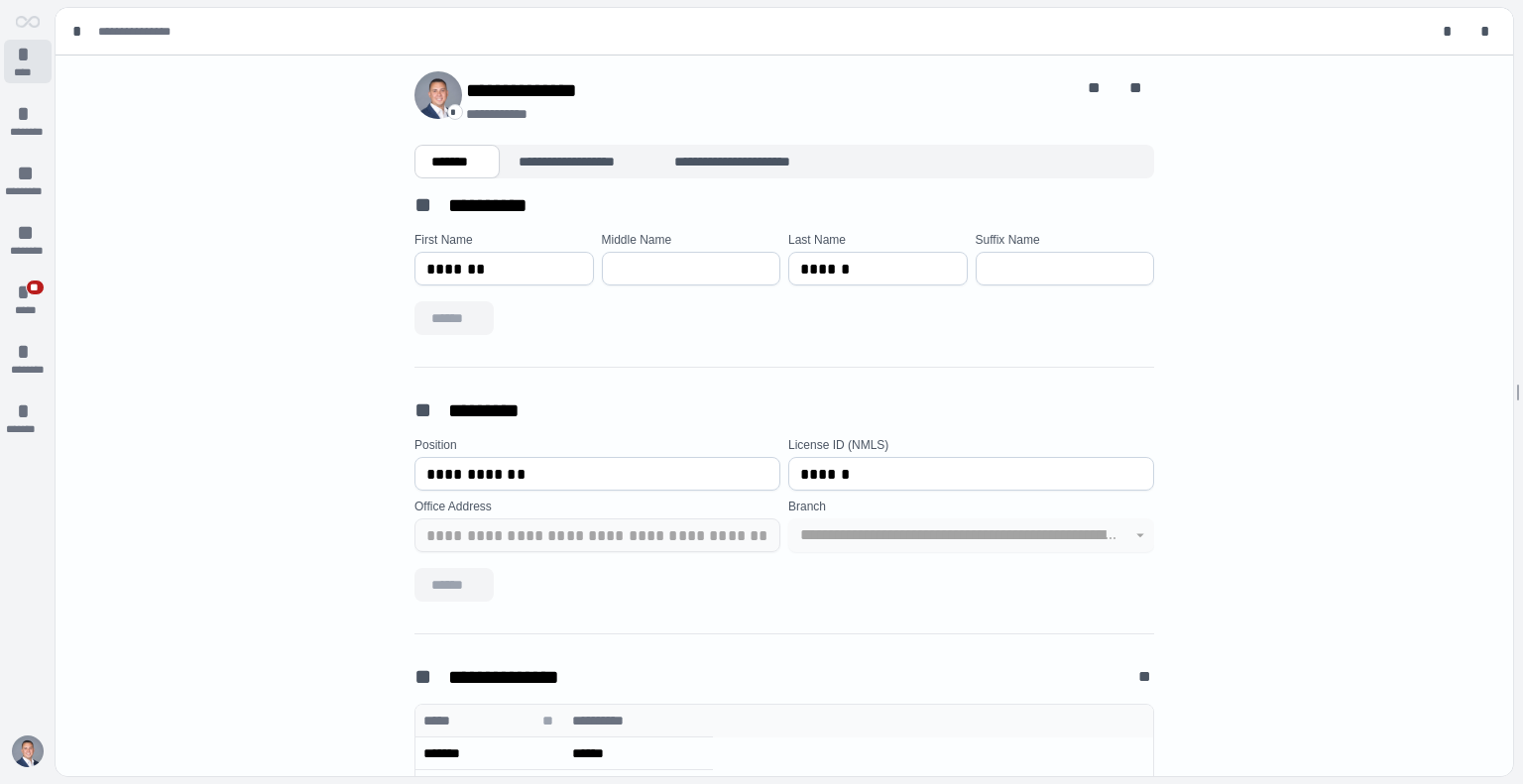 click on "****" at bounding box center [28, 72] 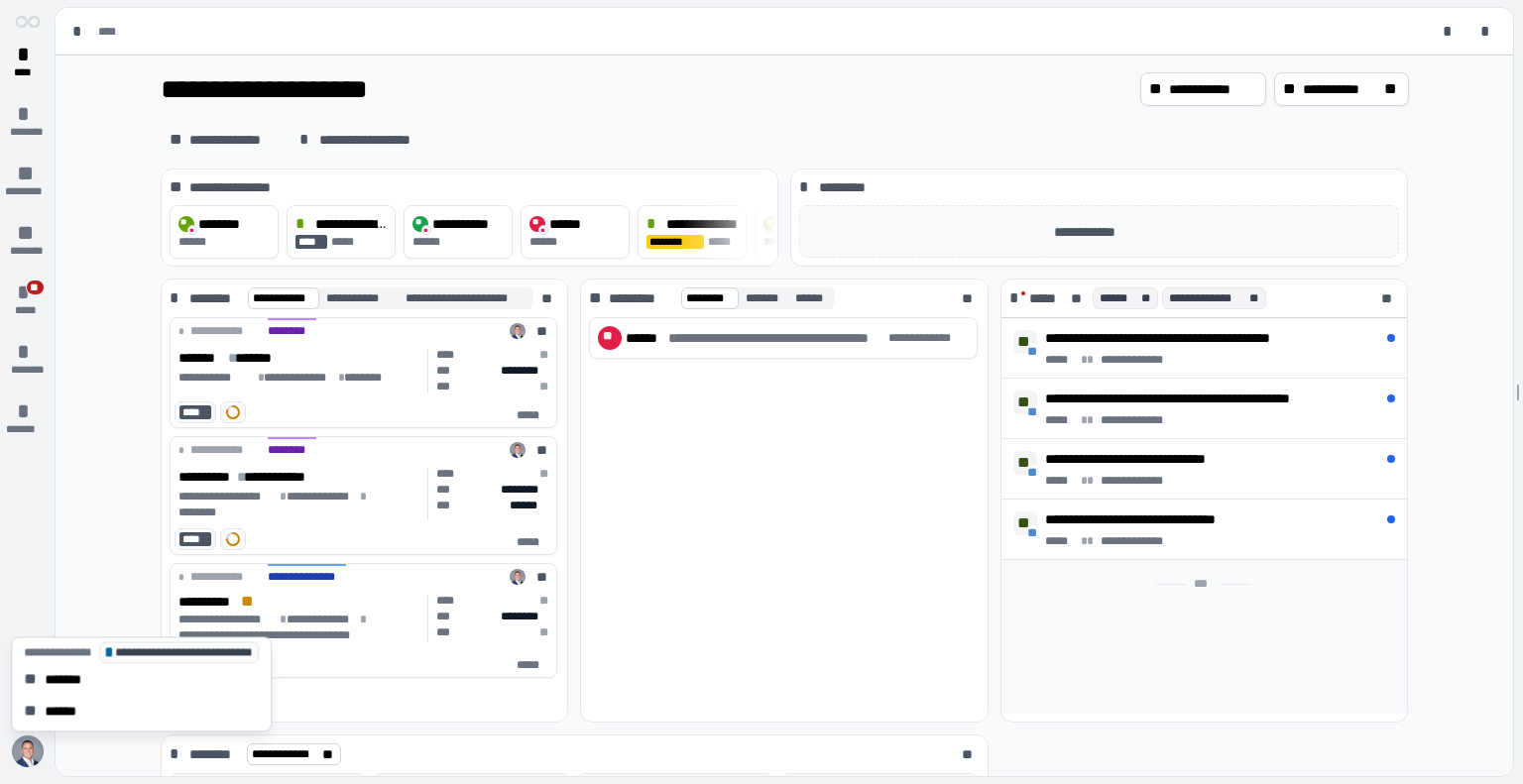 click at bounding box center (28, 751) 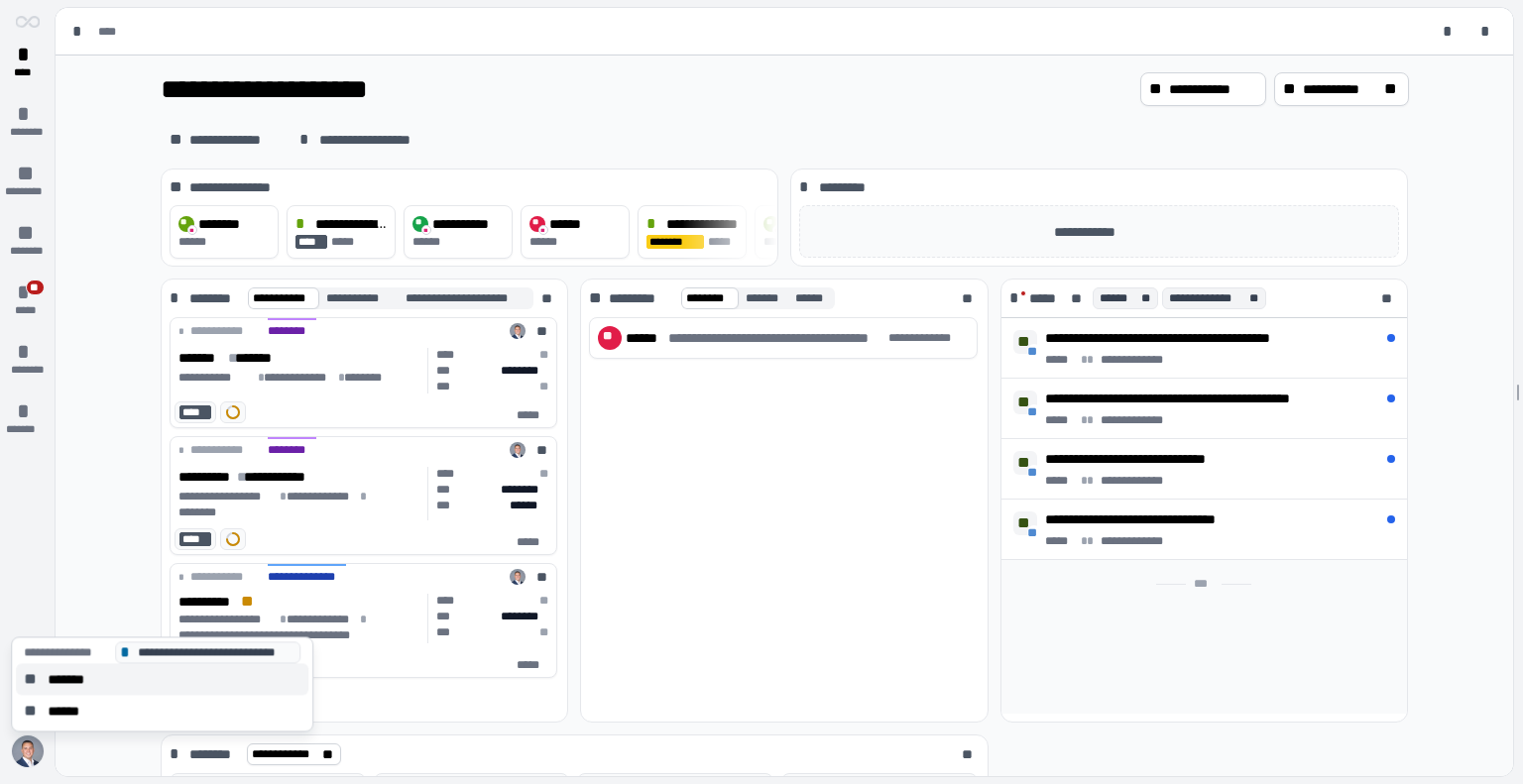click on "*******" at bounding box center (72, 679) 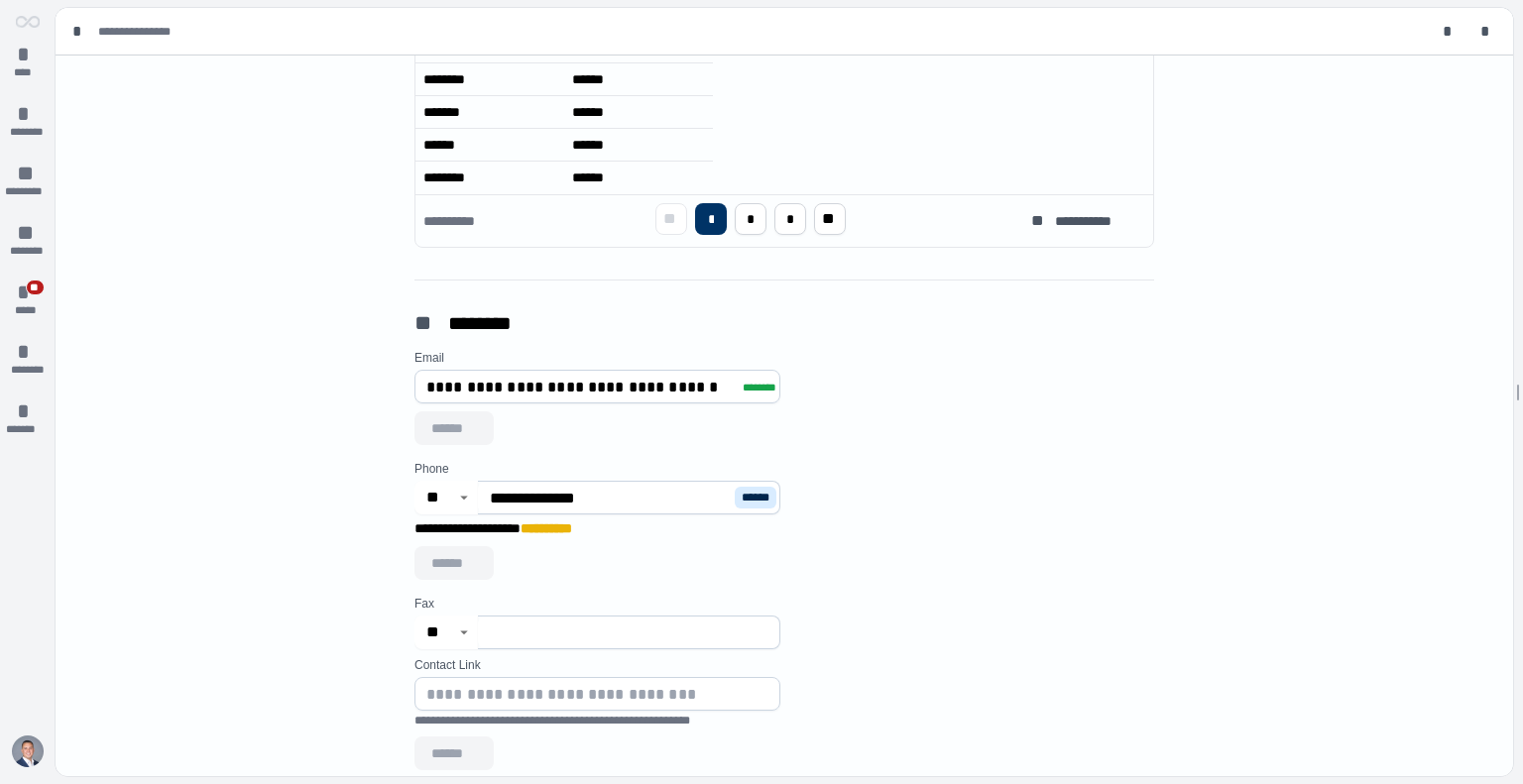 scroll, scrollTop: 883, scrollLeft: 0, axis: vertical 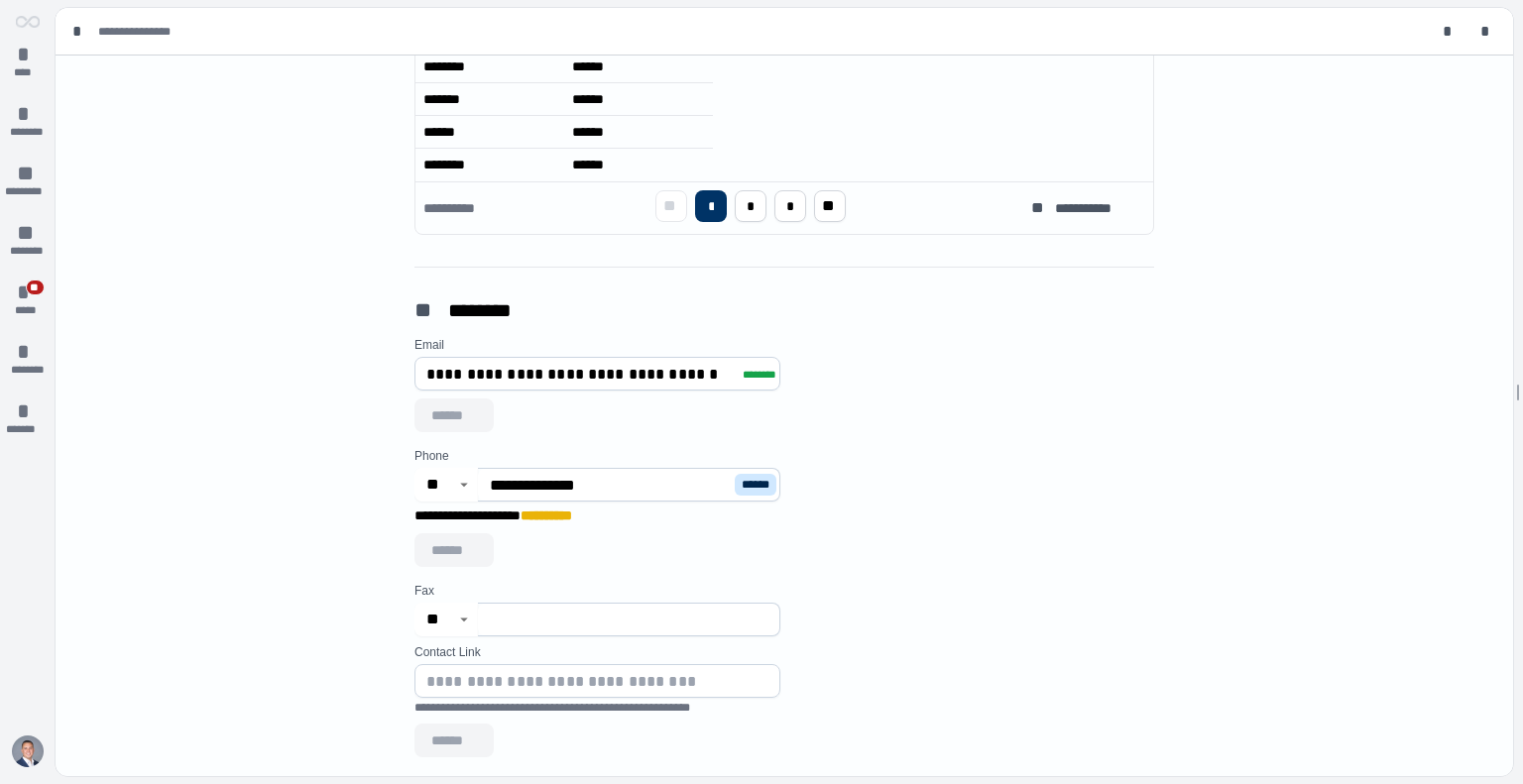 click on "******" at bounding box center [0, 0] 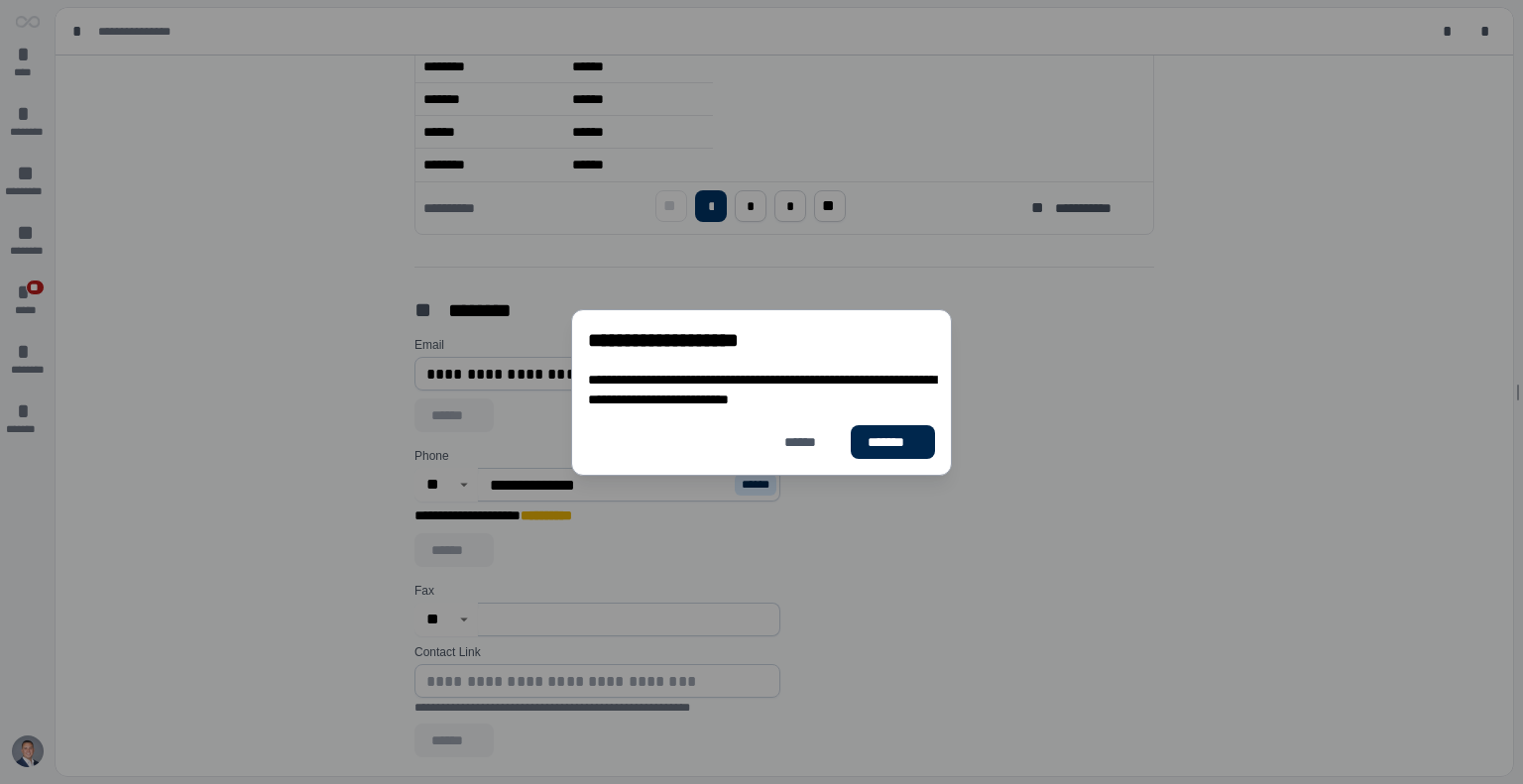 click on "*******" at bounding box center [892, 442] 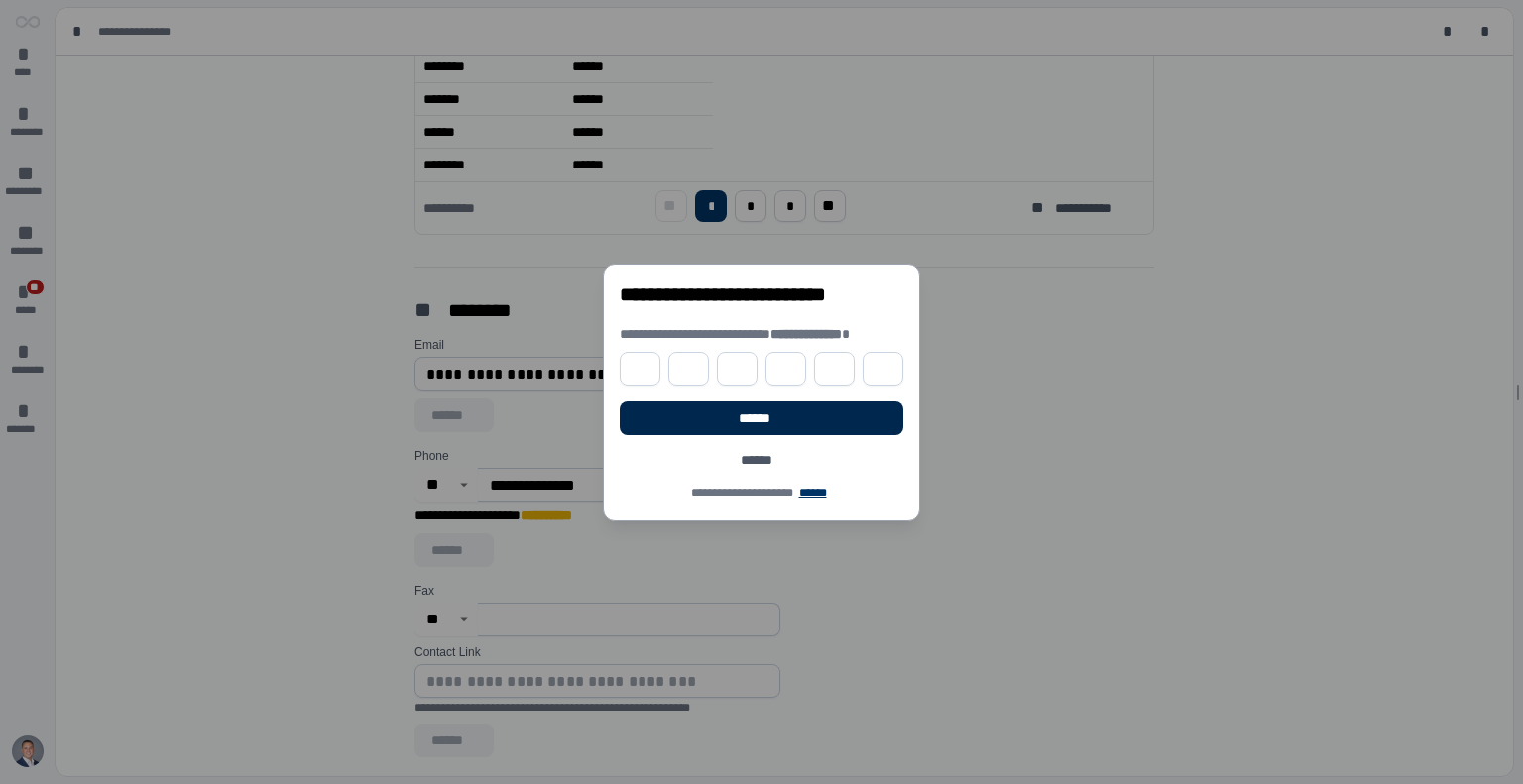 click on "******" at bounding box center [761, 418] 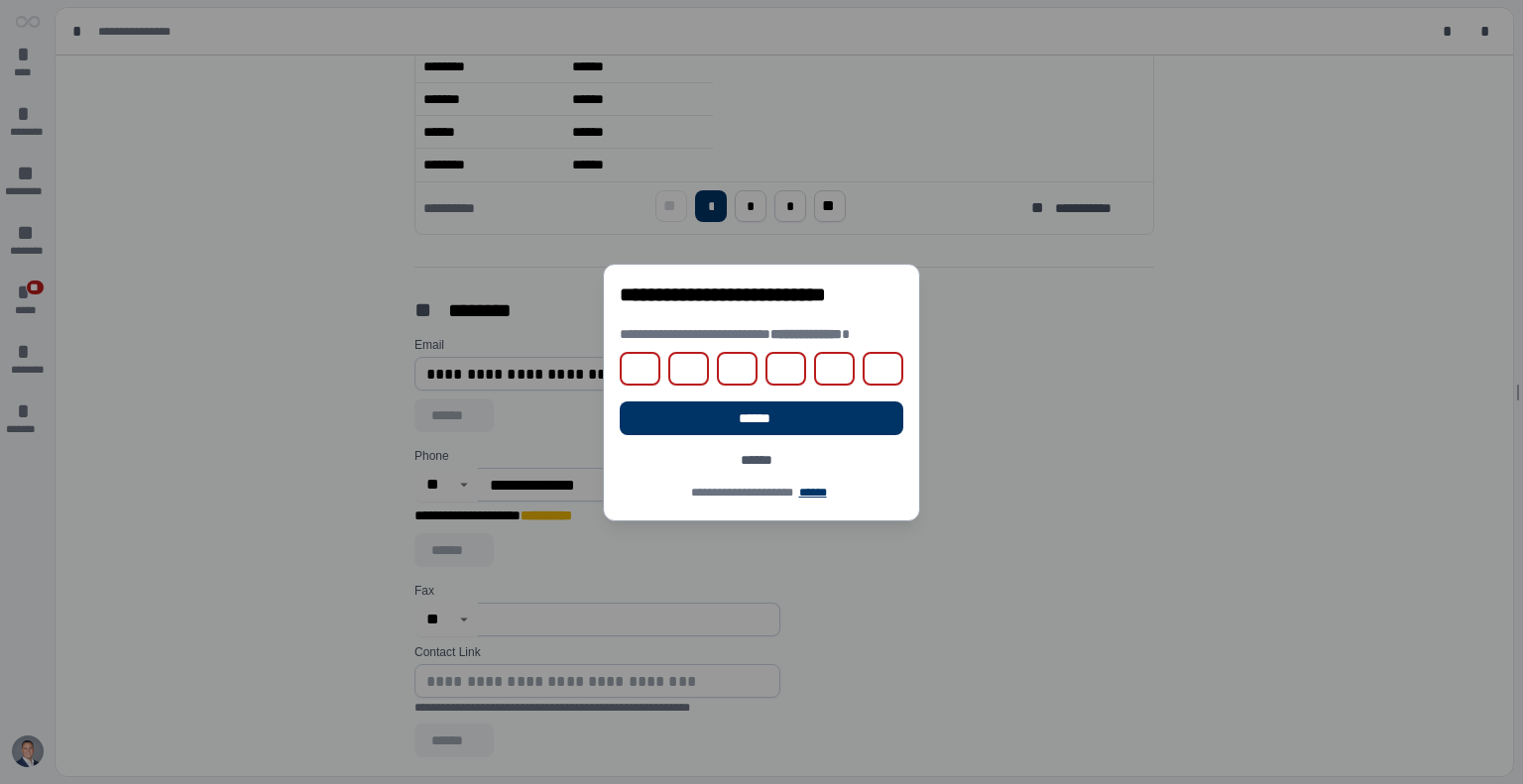 click on "******" at bounding box center (762, 460) 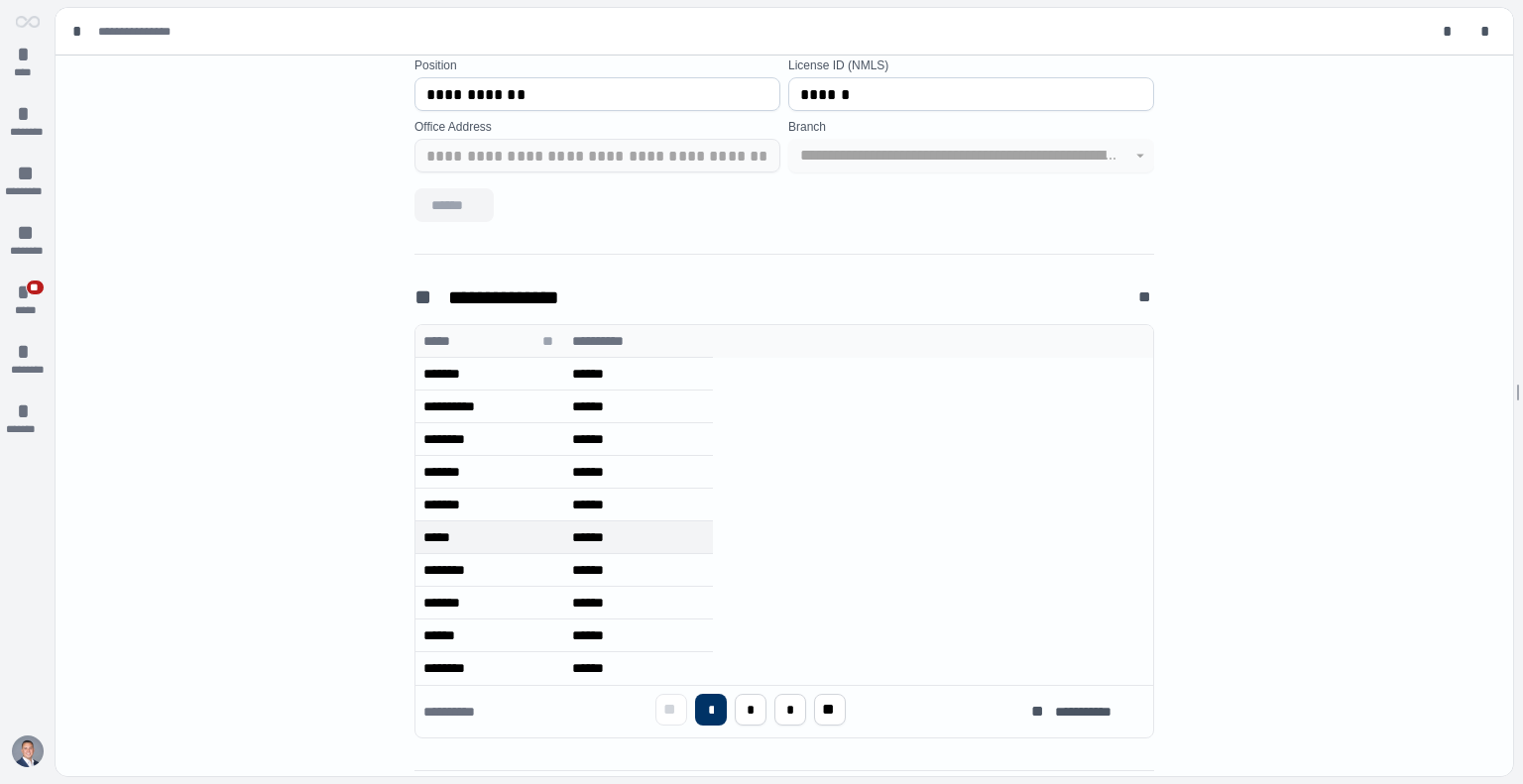 scroll, scrollTop: 0, scrollLeft: 0, axis: both 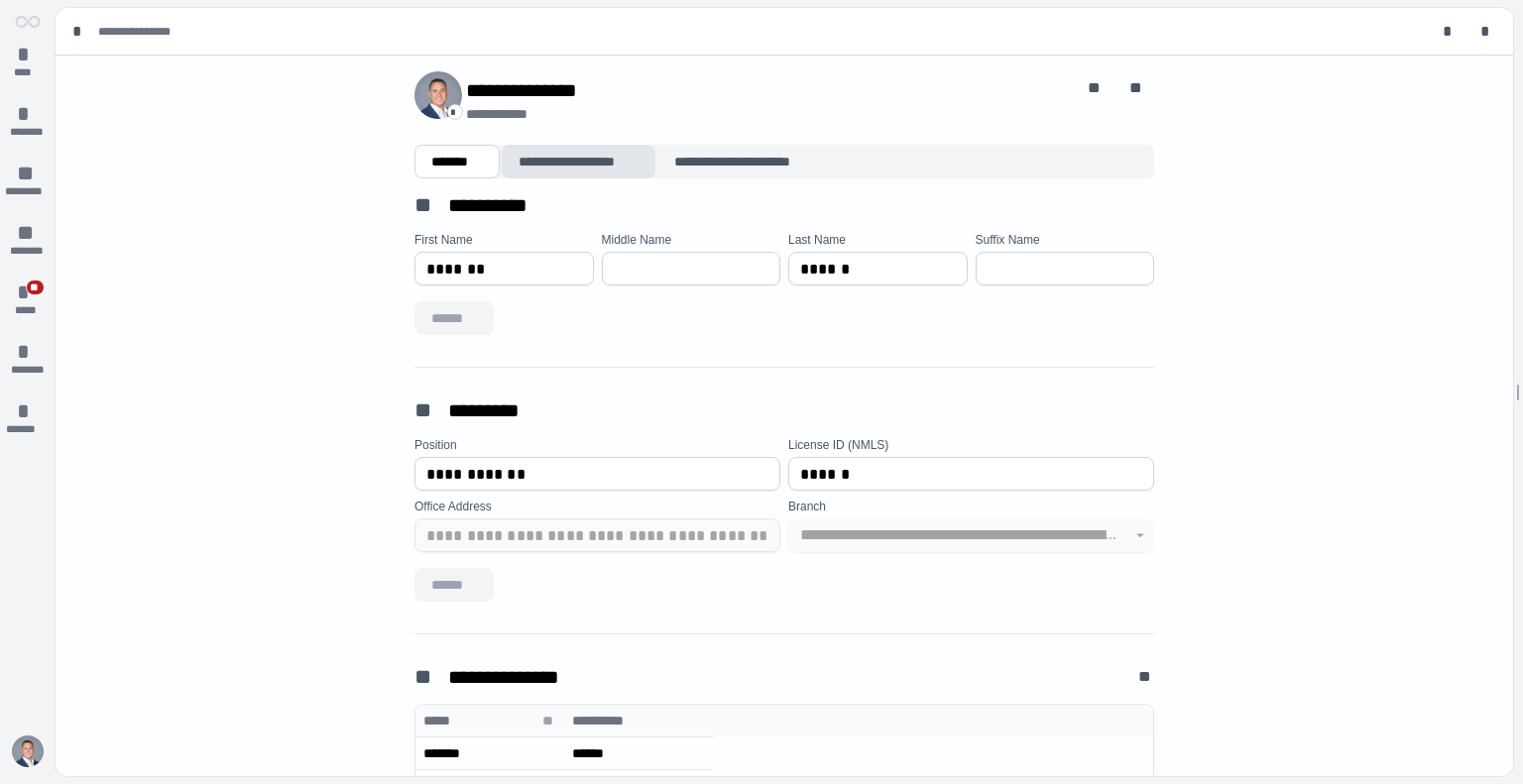 click on "**********" at bounding box center [578, 162] 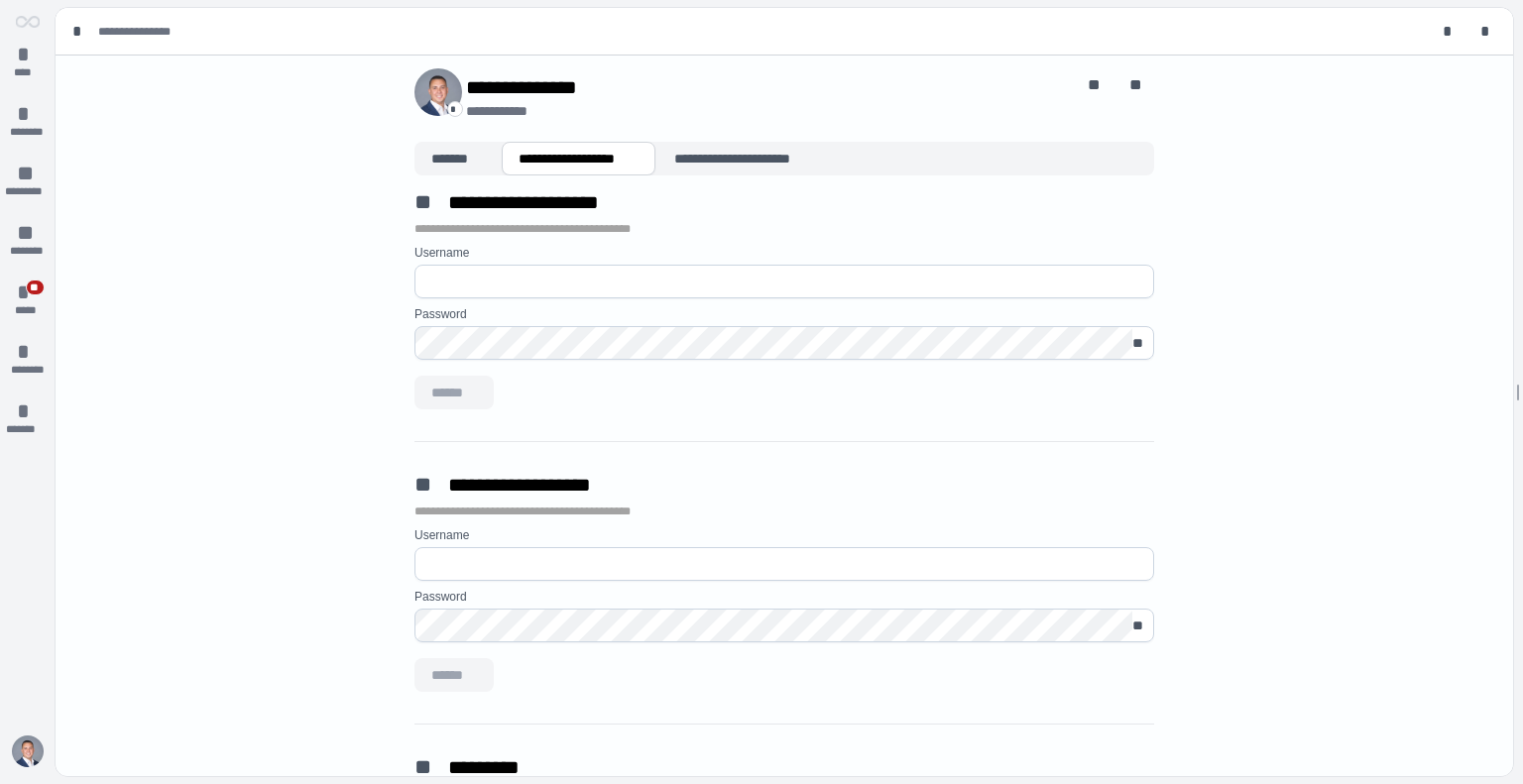 scroll, scrollTop: 0, scrollLeft: 0, axis: both 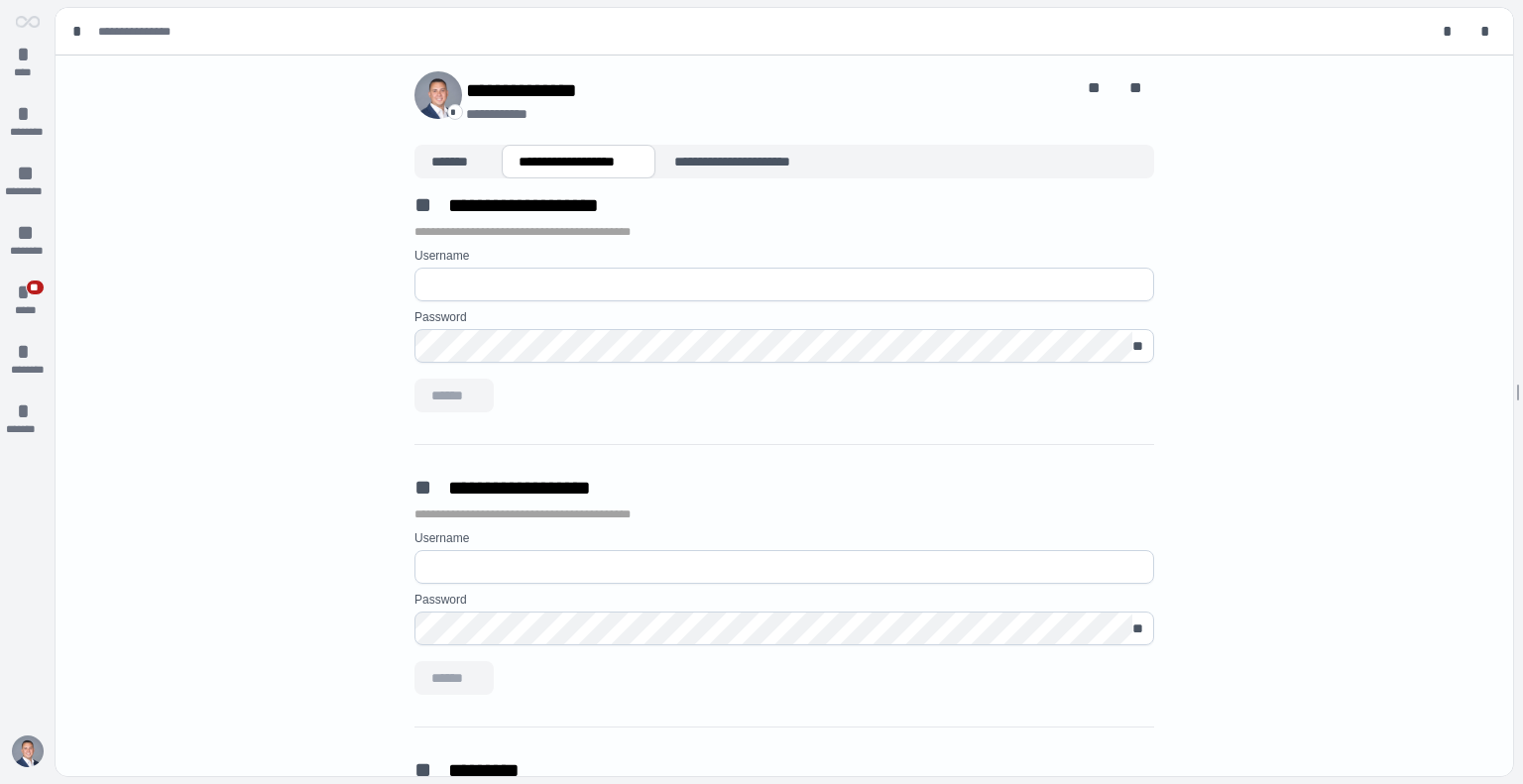 drag, startPoint x: 725, startPoint y: 166, endPoint x: 715, endPoint y: 184, distance: 20.59126 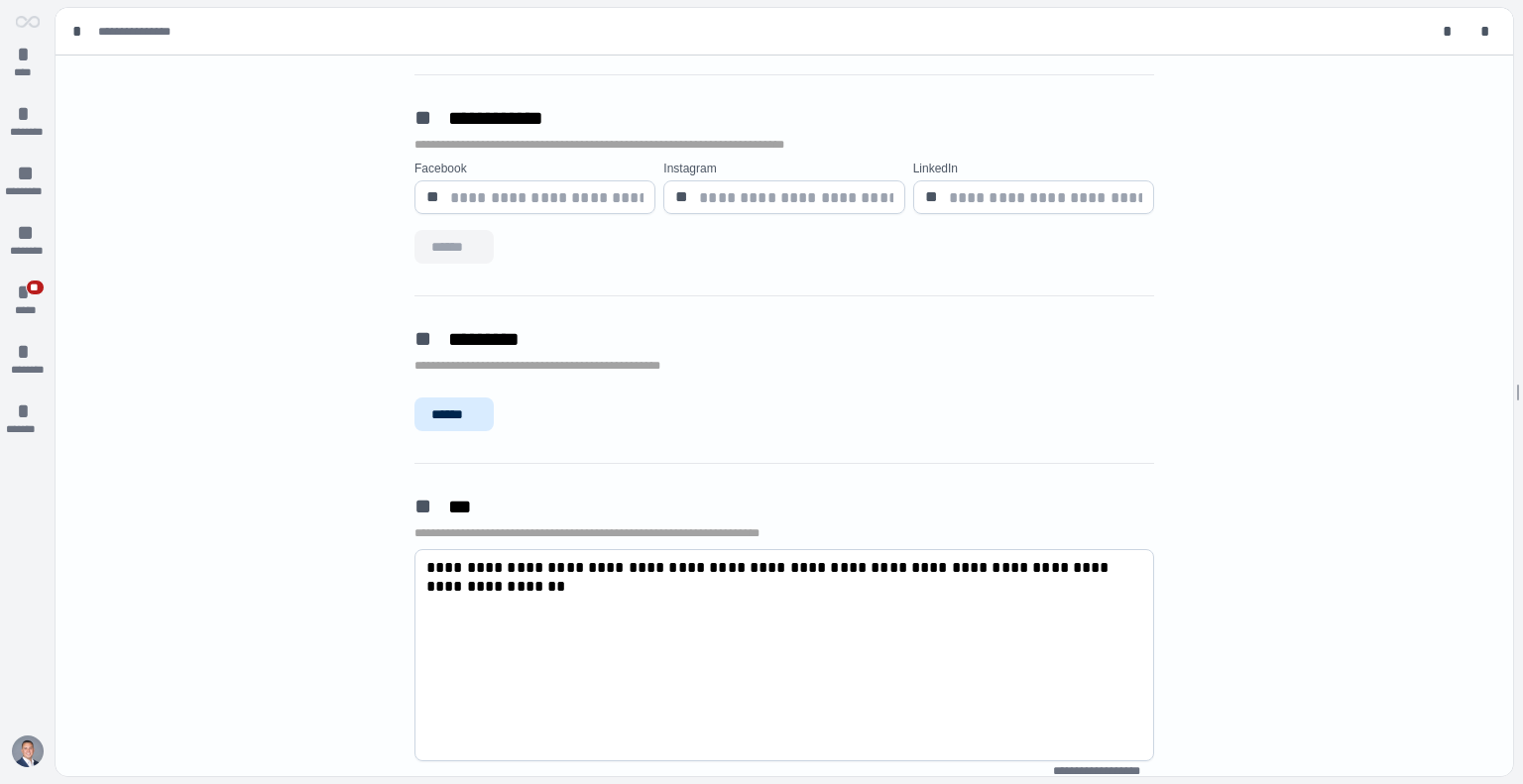 scroll, scrollTop: 448, scrollLeft: 0, axis: vertical 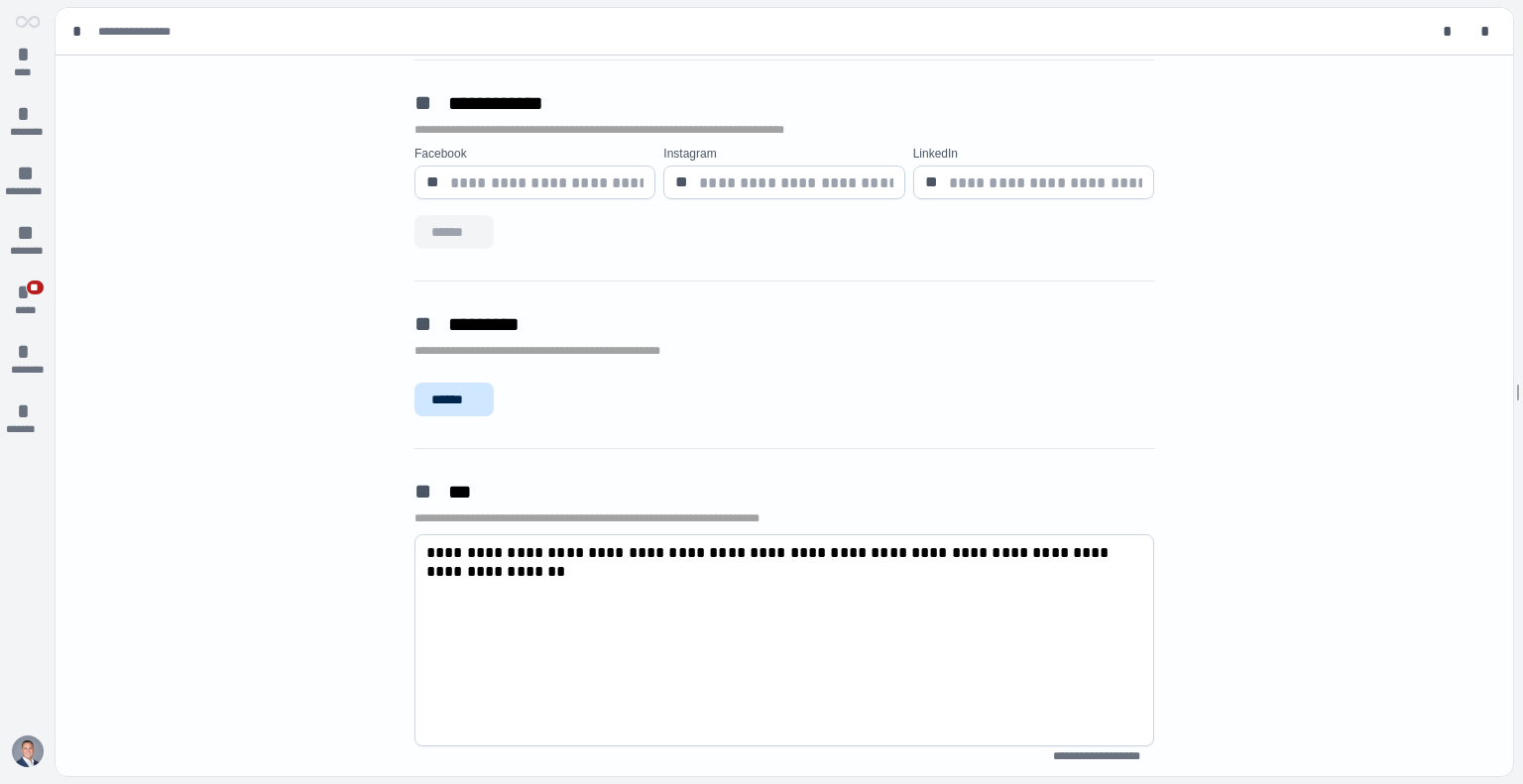 click on "******" at bounding box center (454, 399) 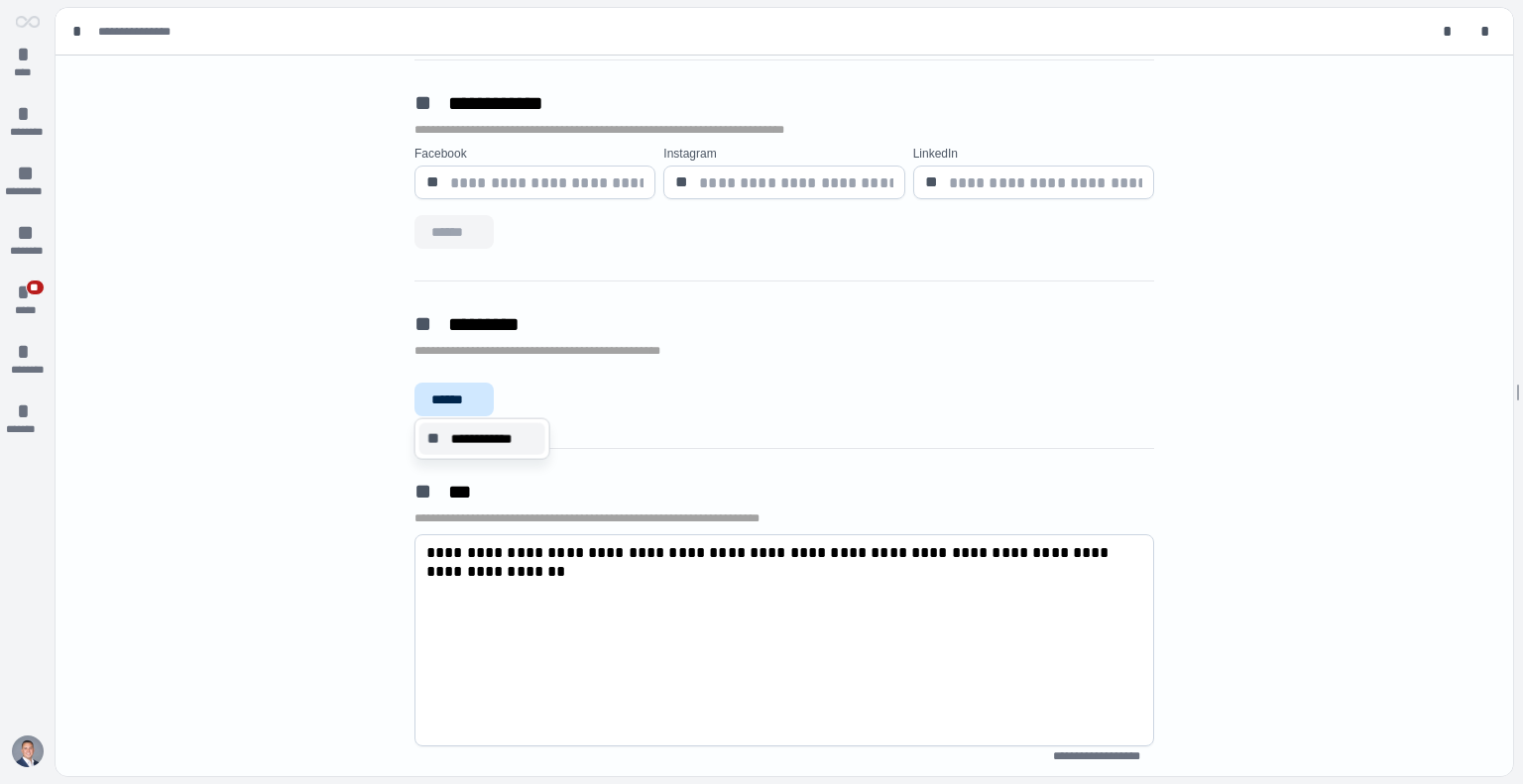 click on "**********" at bounding box center [494, 439] 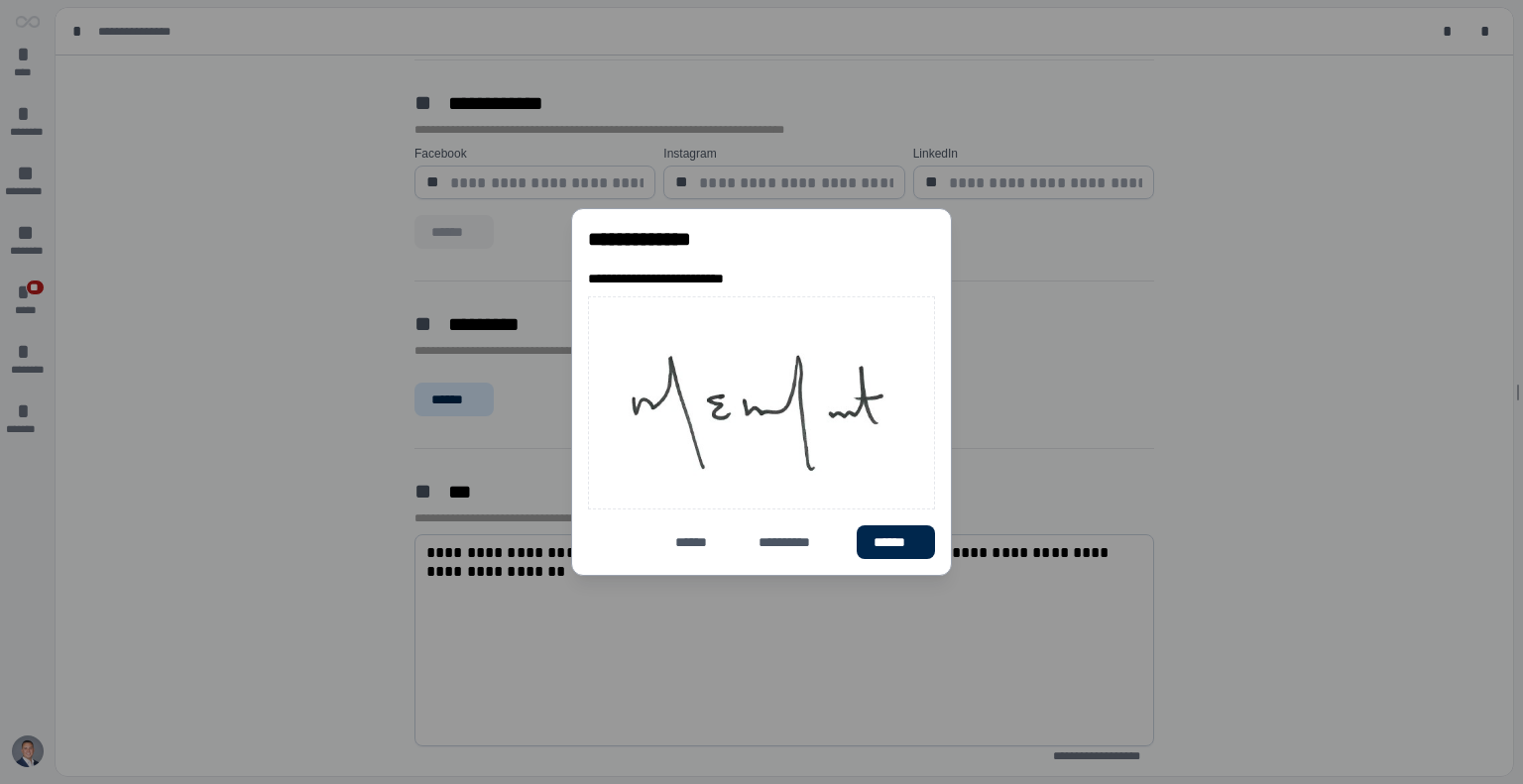 click on "******" at bounding box center [895, 542] 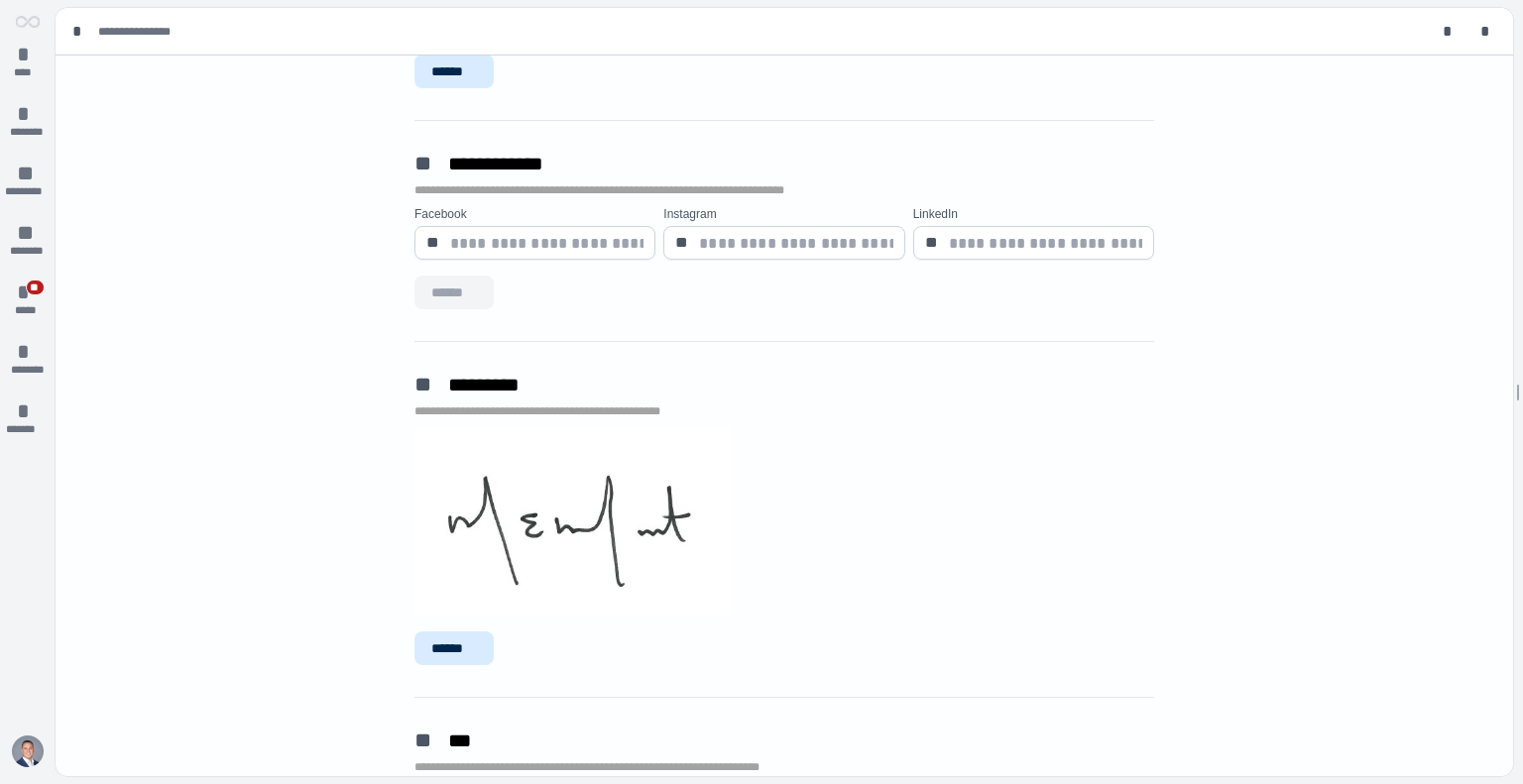 scroll, scrollTop: 0, scrollLeft: 0, axis: both 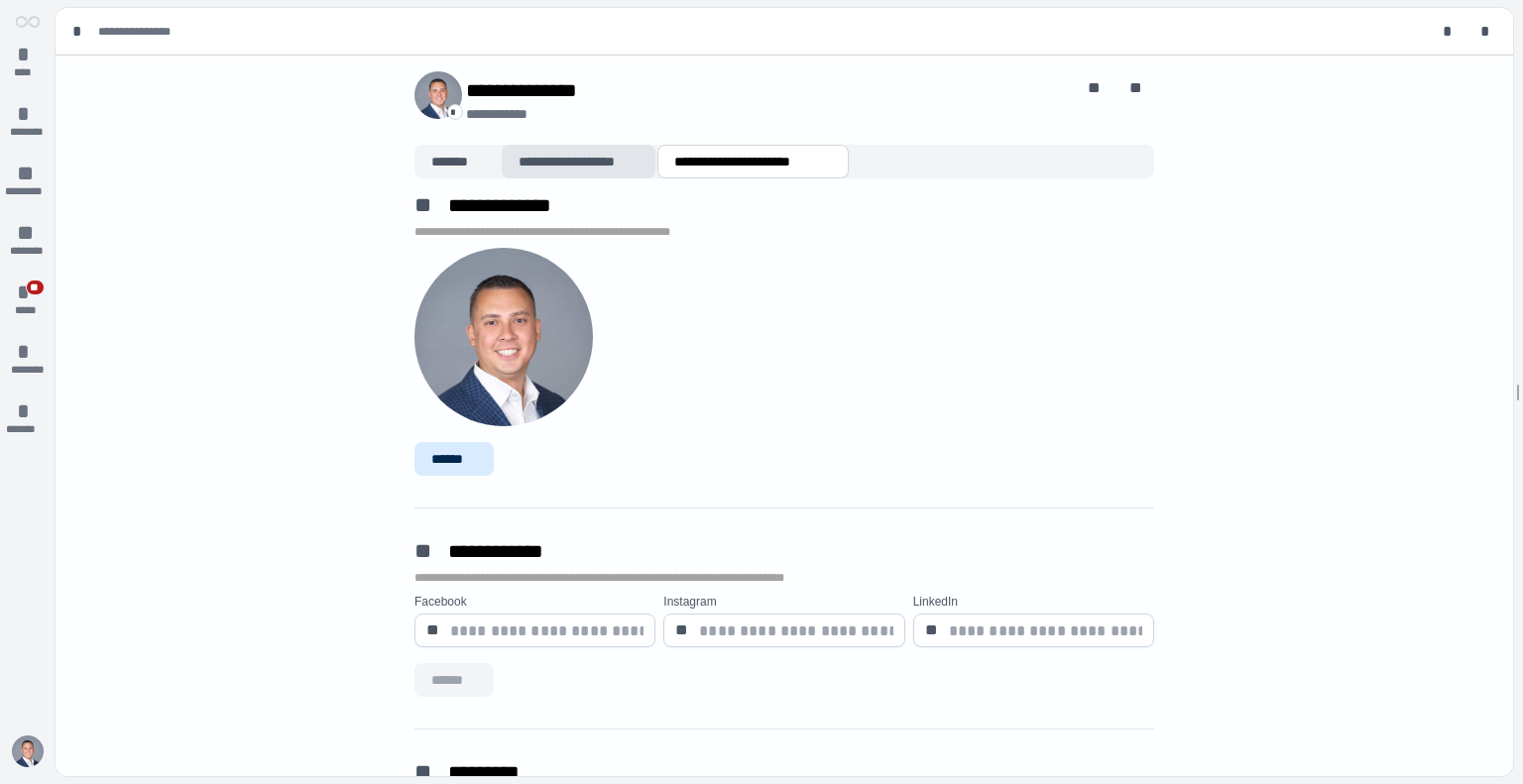 click on "**********" at bounding box center (578, 162) 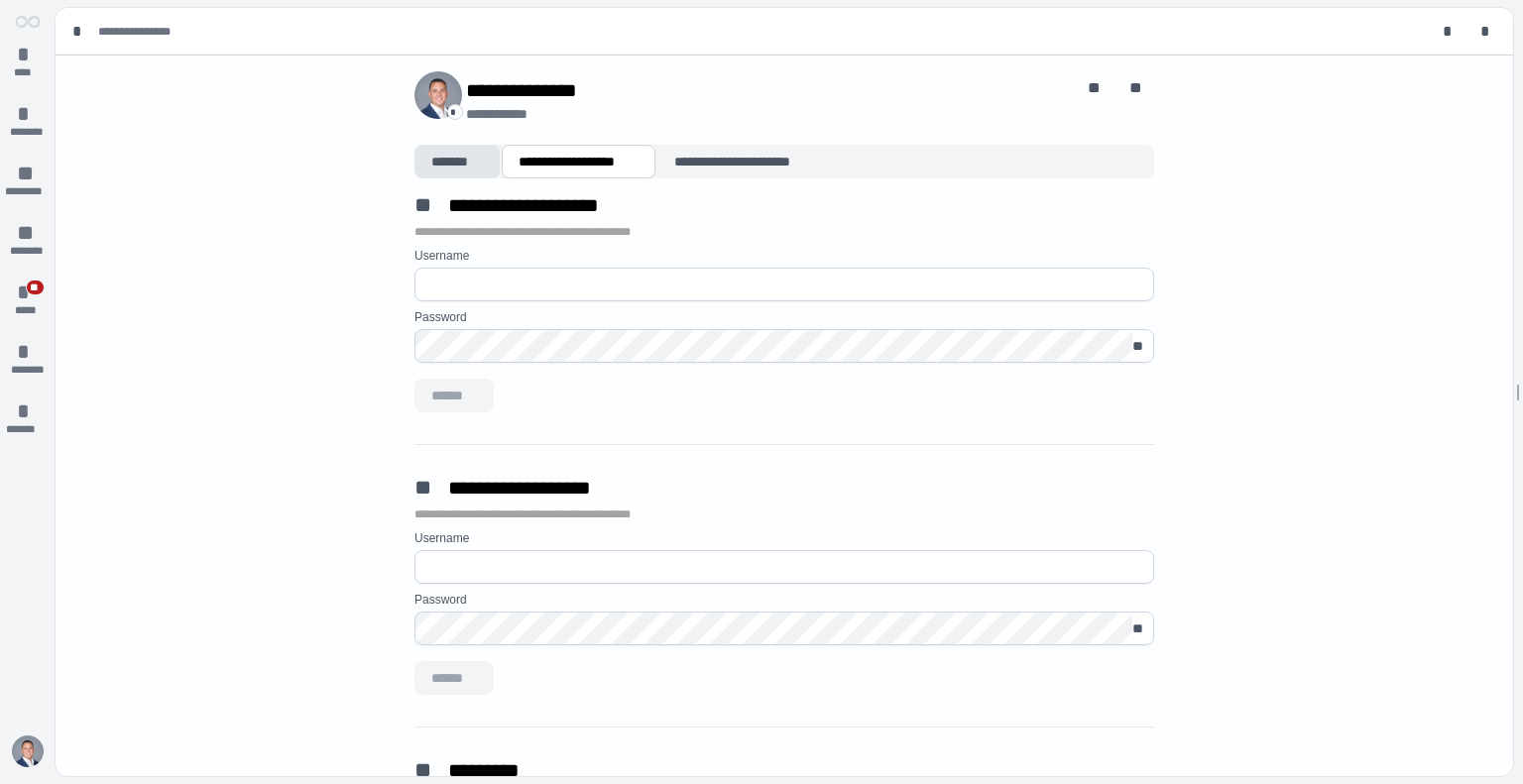 click on "*******" at bounding box center (457, 162) 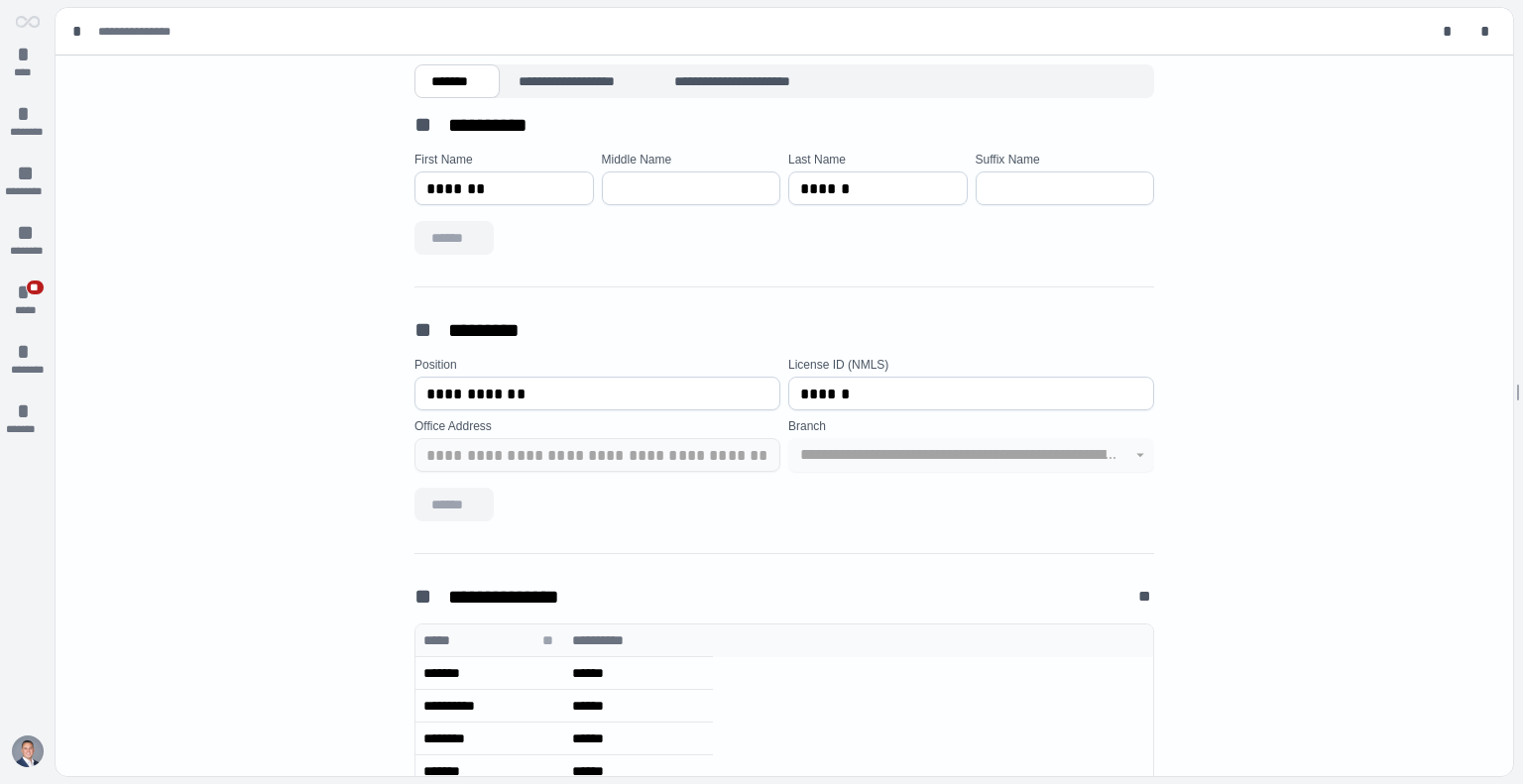scroll, scrollTop: 91, scrollLeft: 0, axis: vertical 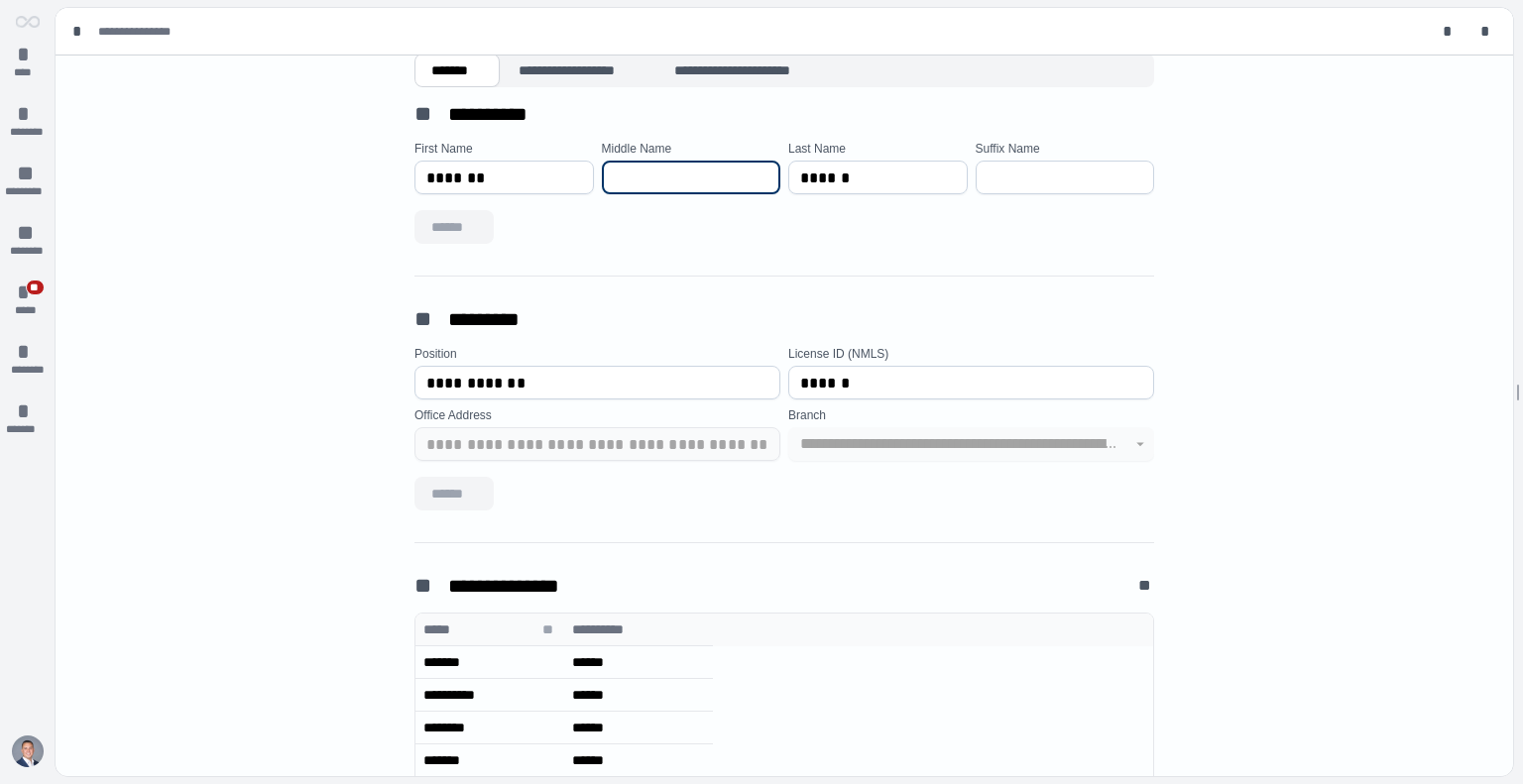 drag, startPoint x: 617, startPoint y: 172, endPoint x: 693, endPoint y: 208, distance: 84 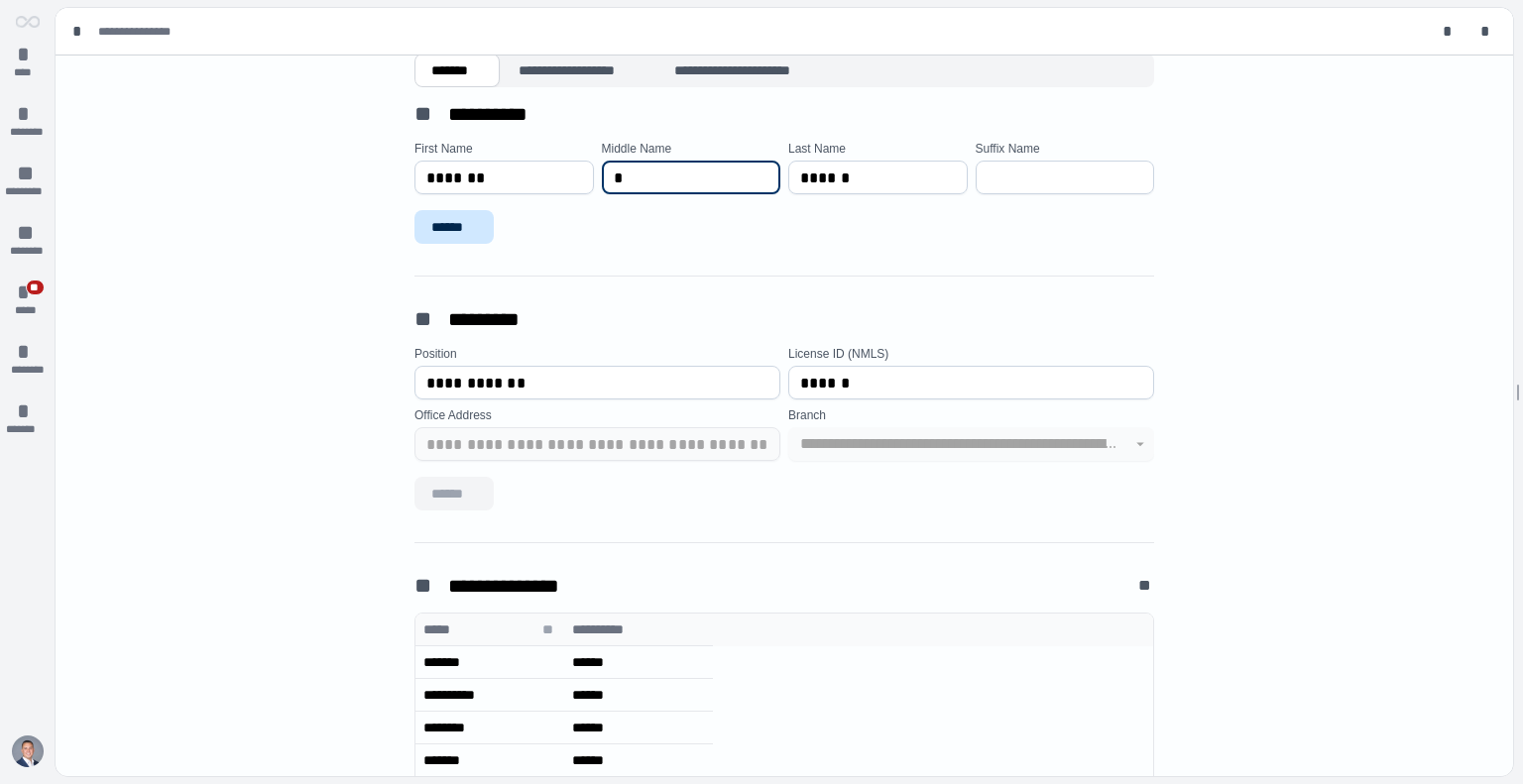 type on "*" 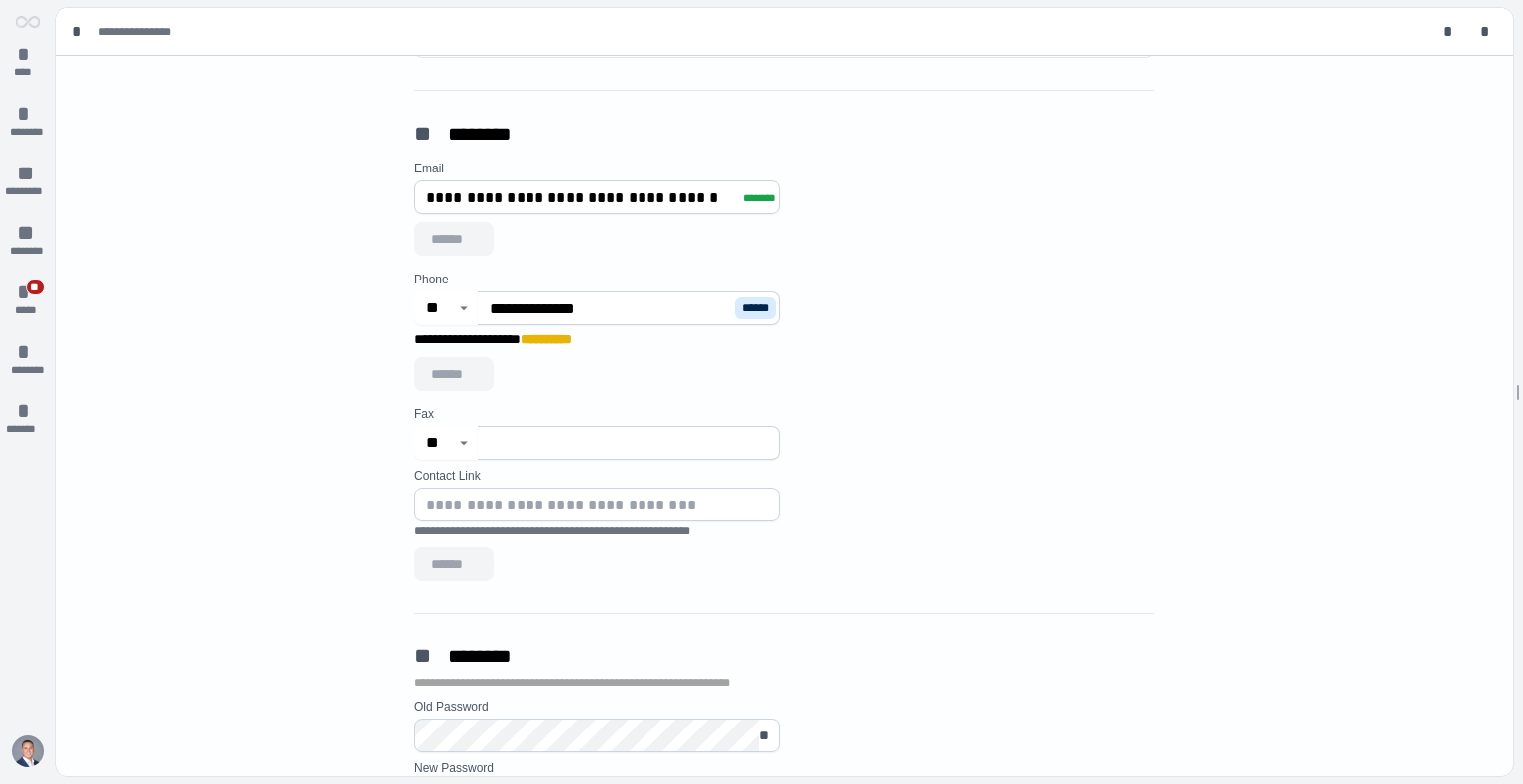 scroll, scrollTop: 1062, scrollLeft: 0, axis: vertical 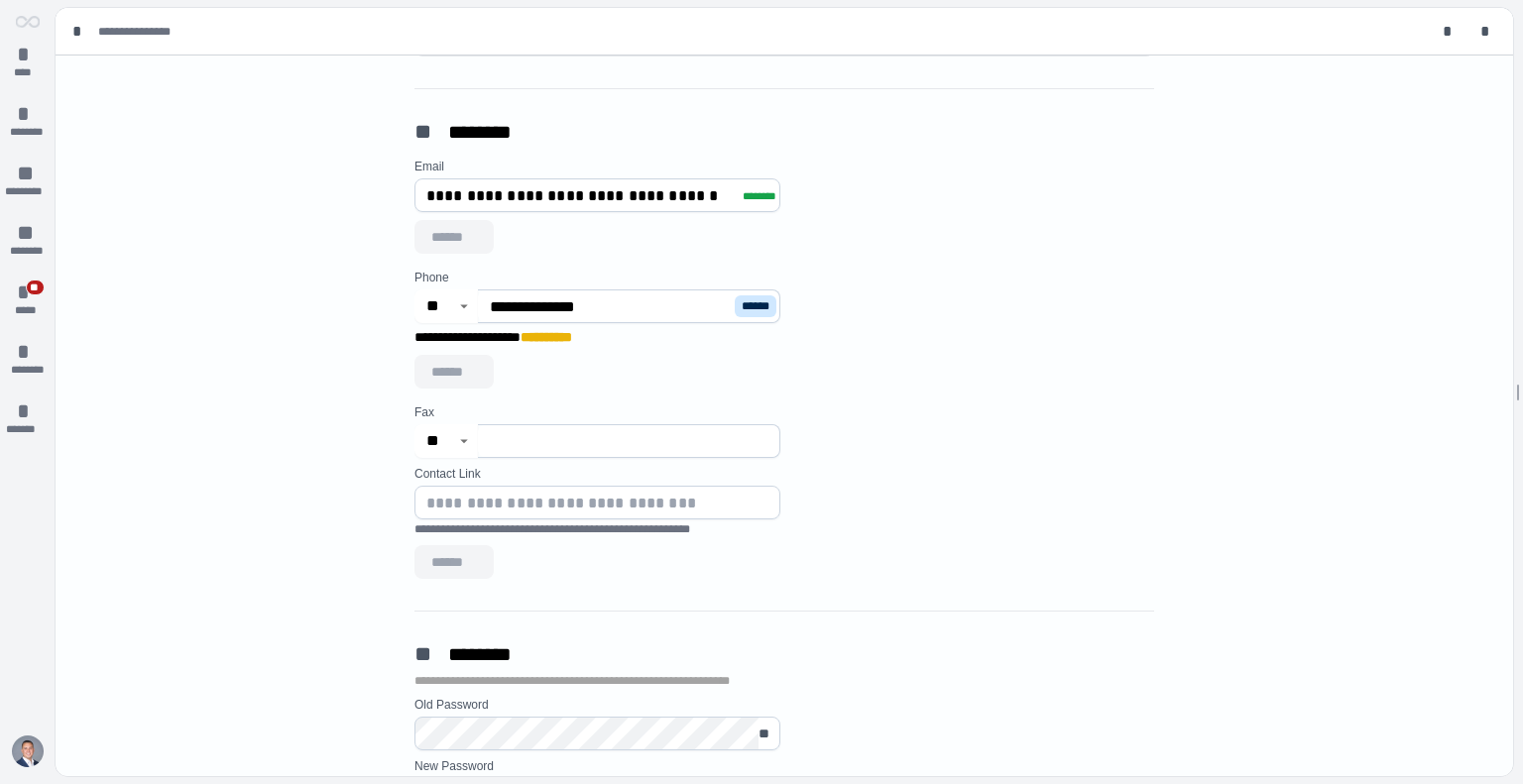 click on "******" at bounding box center (0, 0) 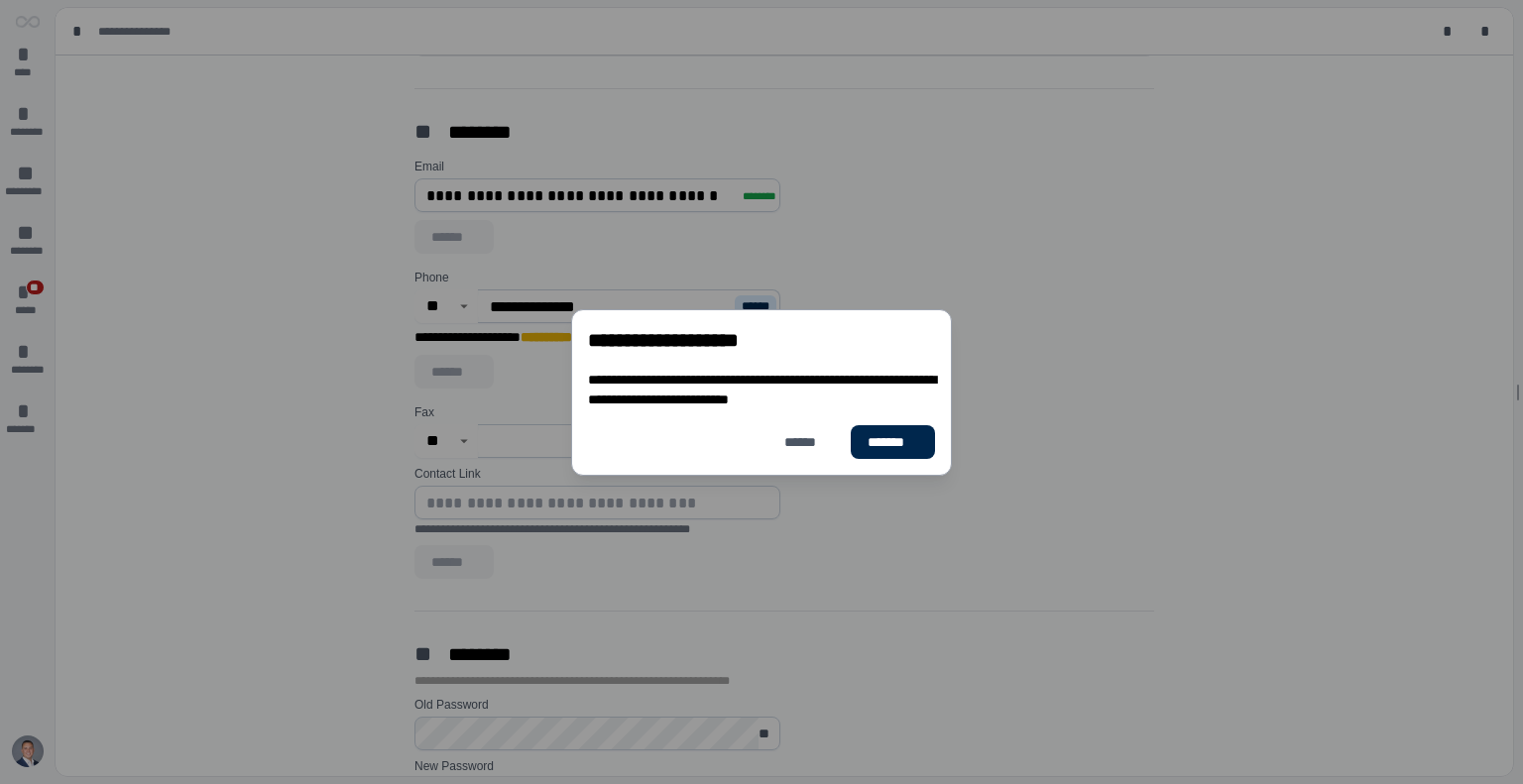 click on "*******" at bounding box center [892, 442] 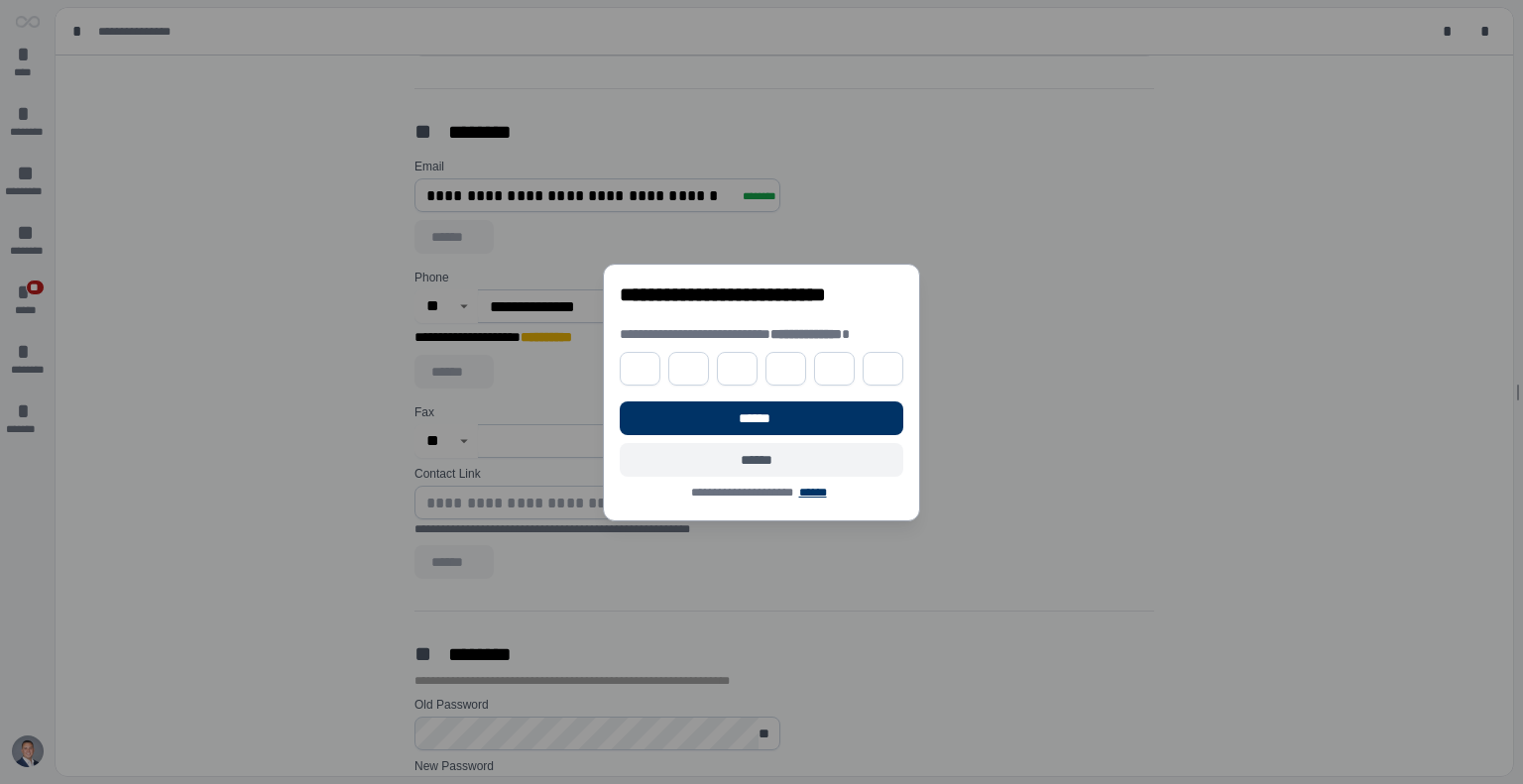click on "******" at bounding box center [762, 460] 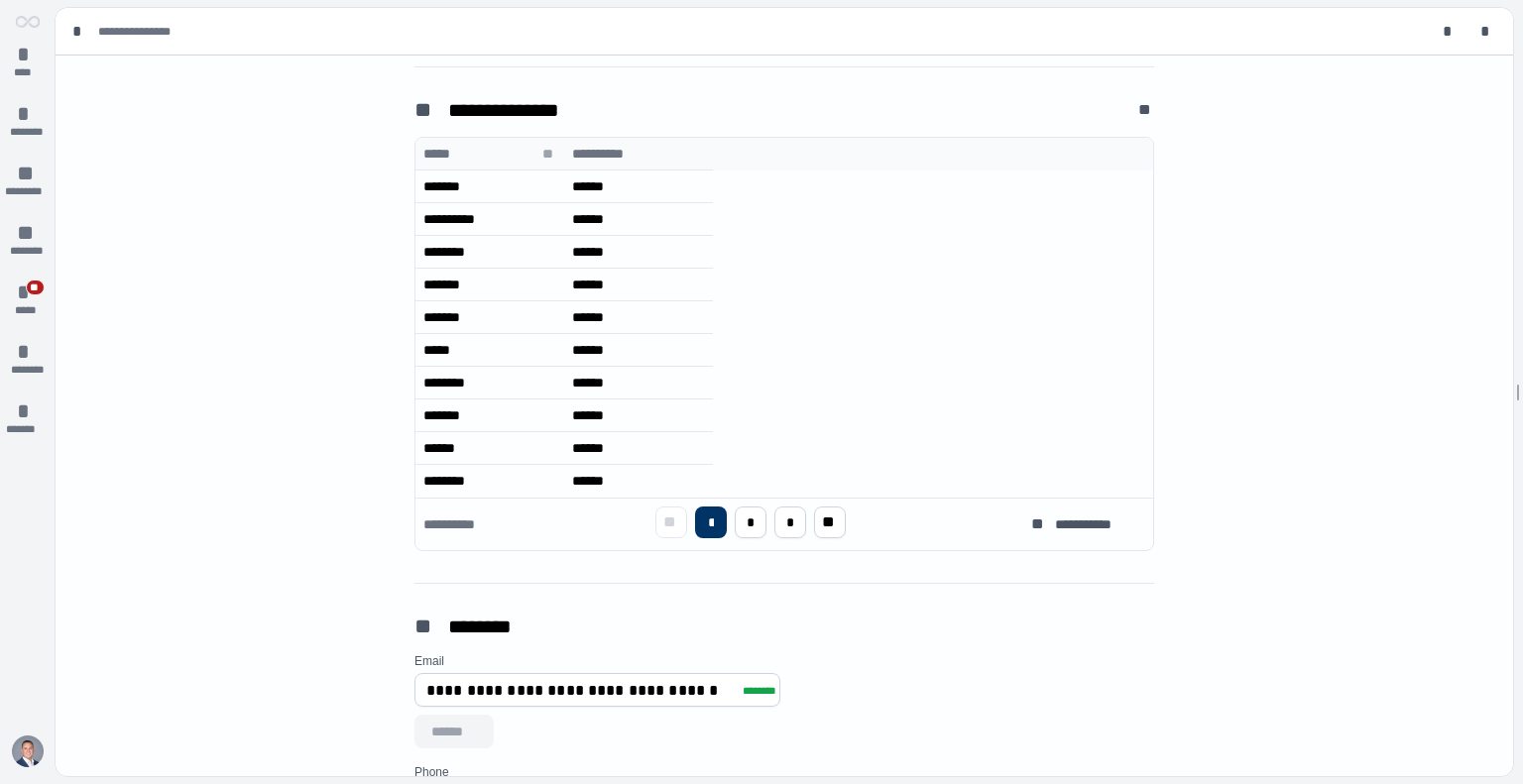 scroll, scrollTop: 510, scrollLeft: 0, axis: vertical 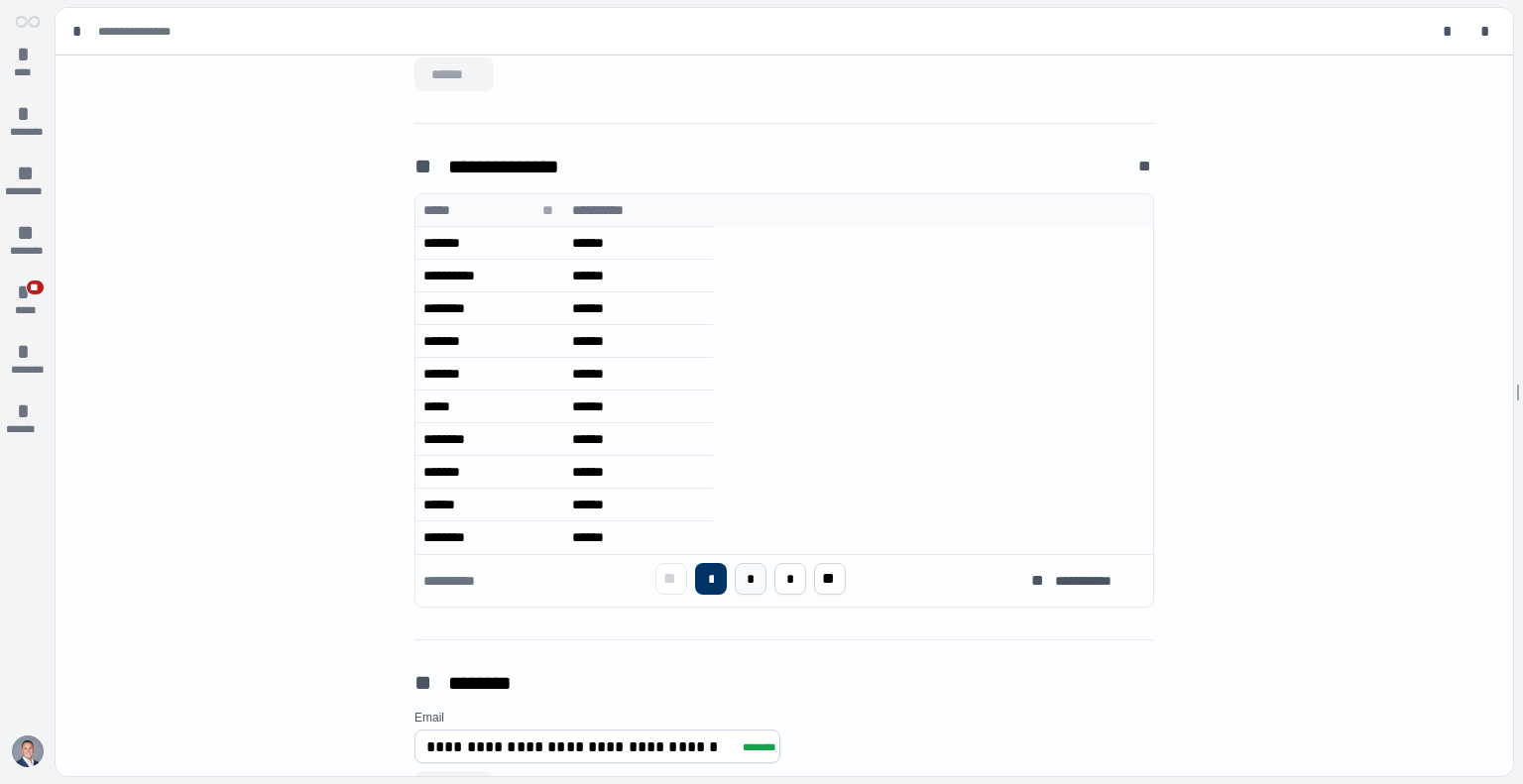 click on "*" at bounding box center (0, 0) 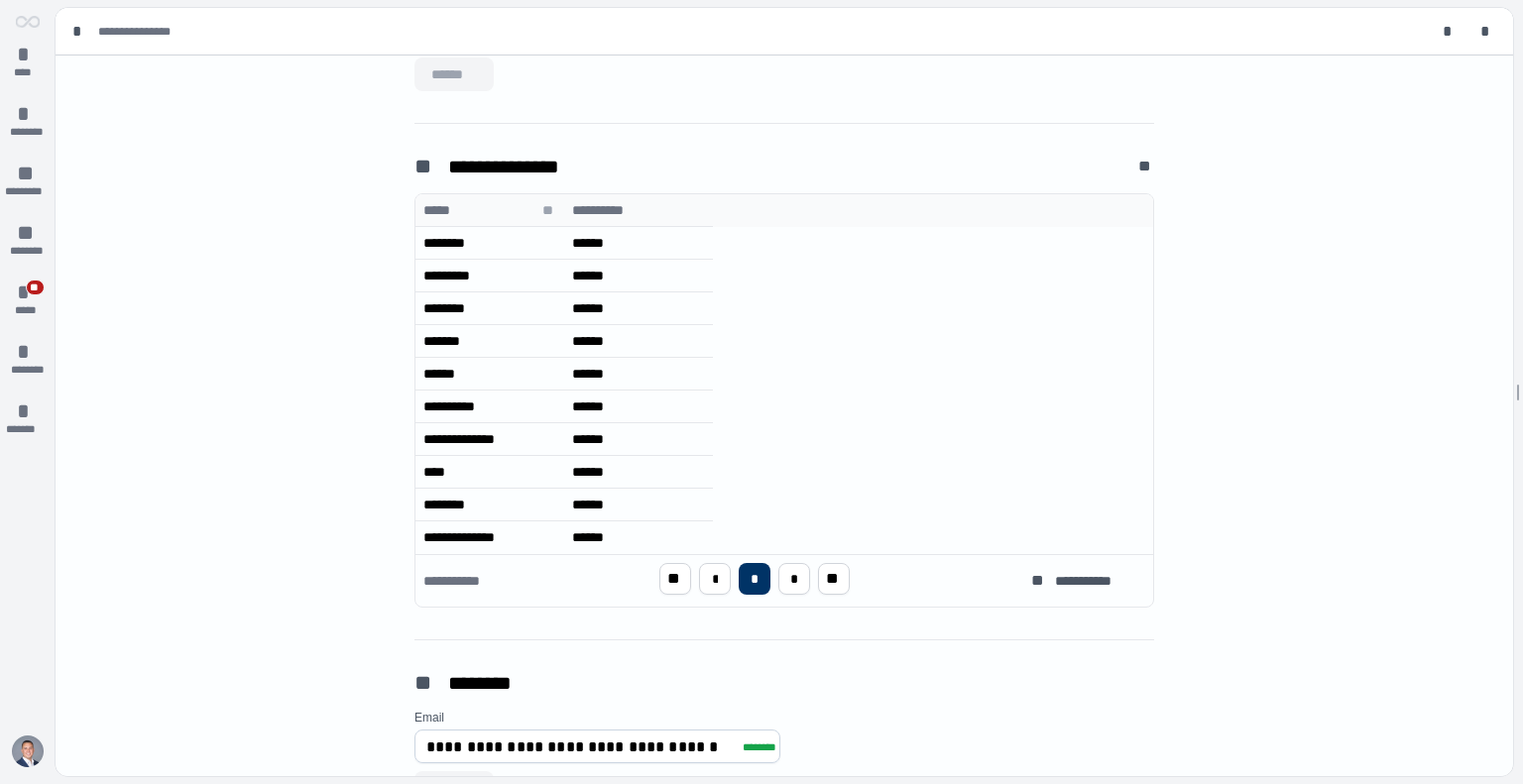 click on "[NUMBER] [STREET] [CITY] [STATE]" at bounding box center (0, 0) 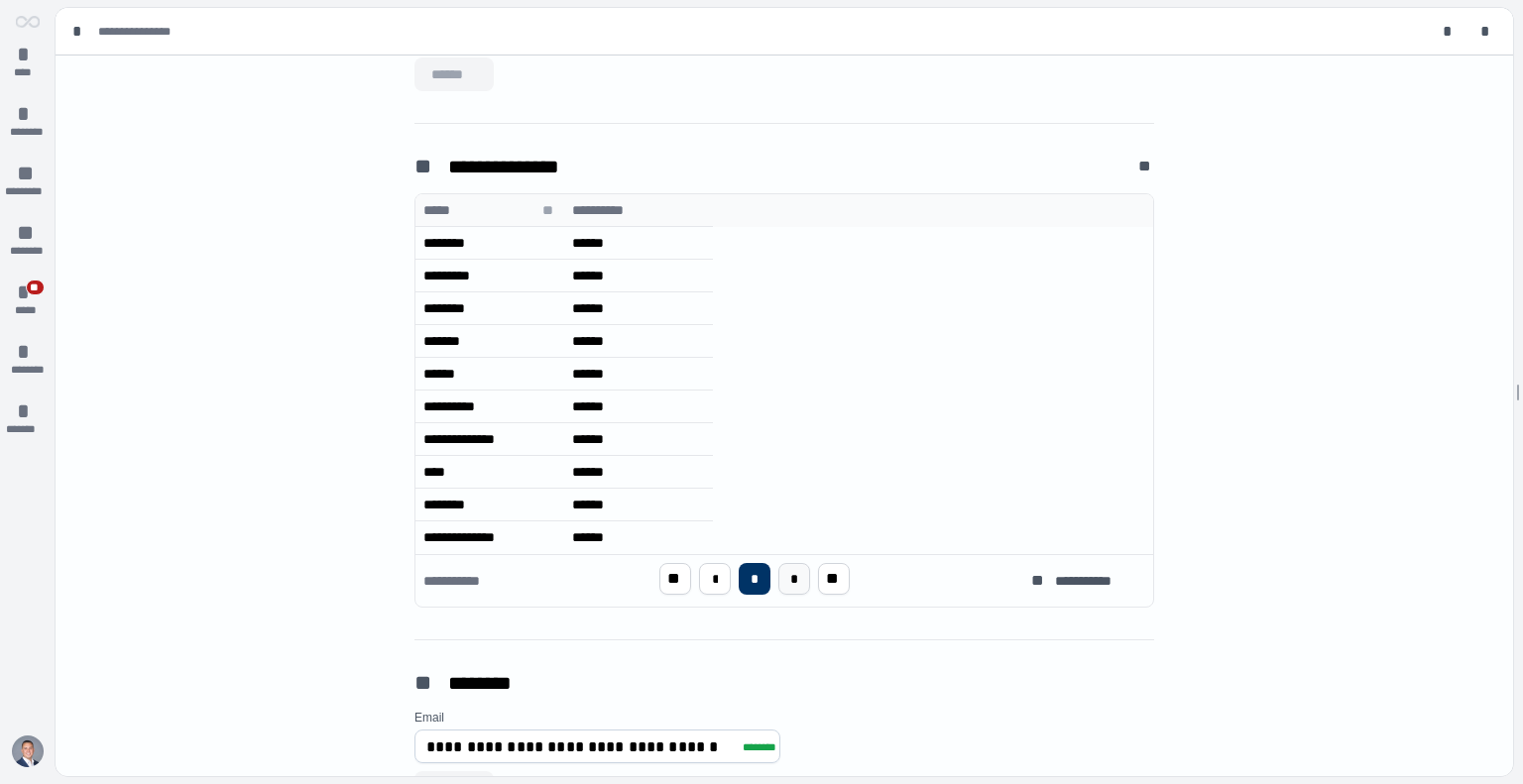 click on "*" at bounding box center (0, 0) 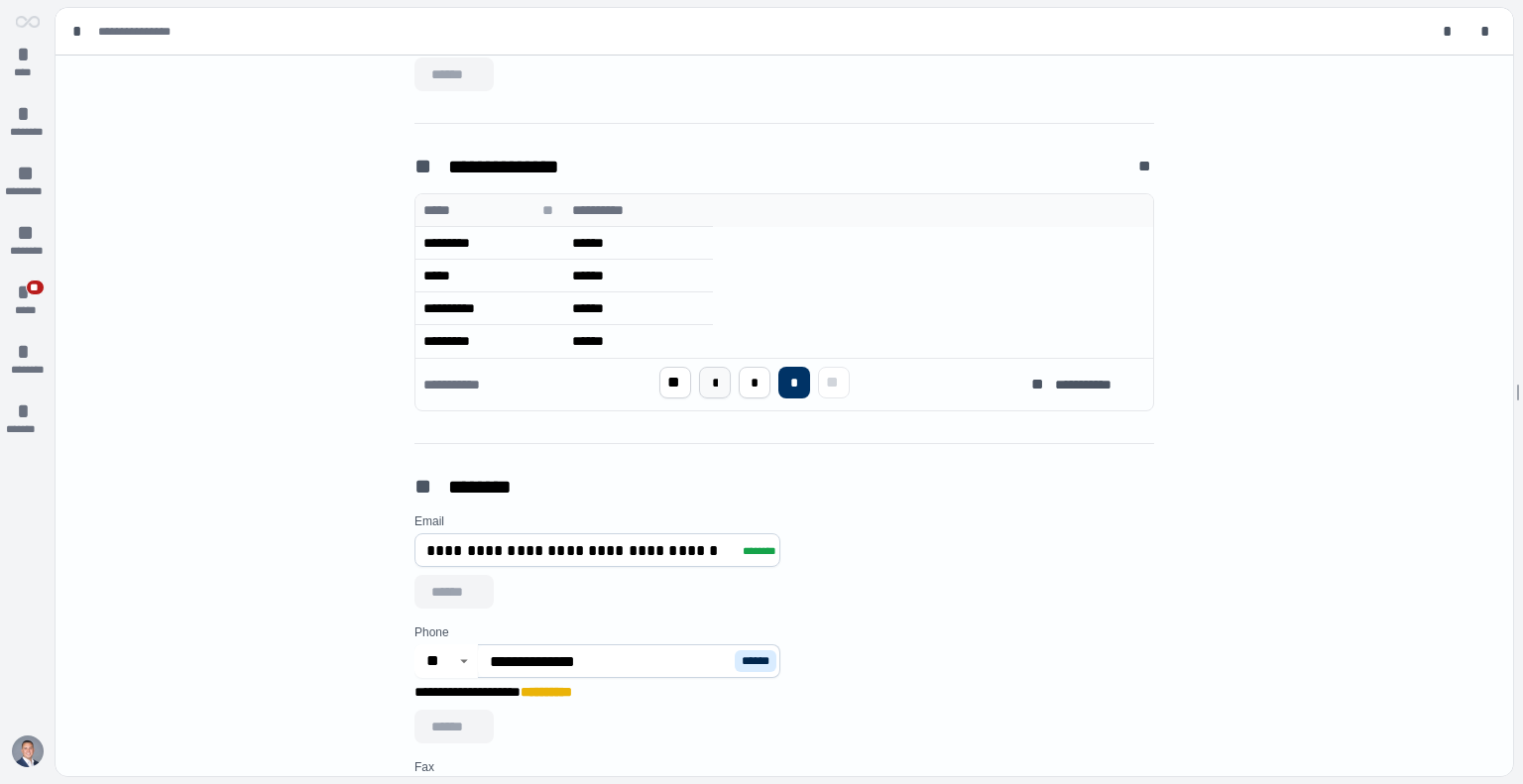 click on "*" at bounding box center (715, 383) 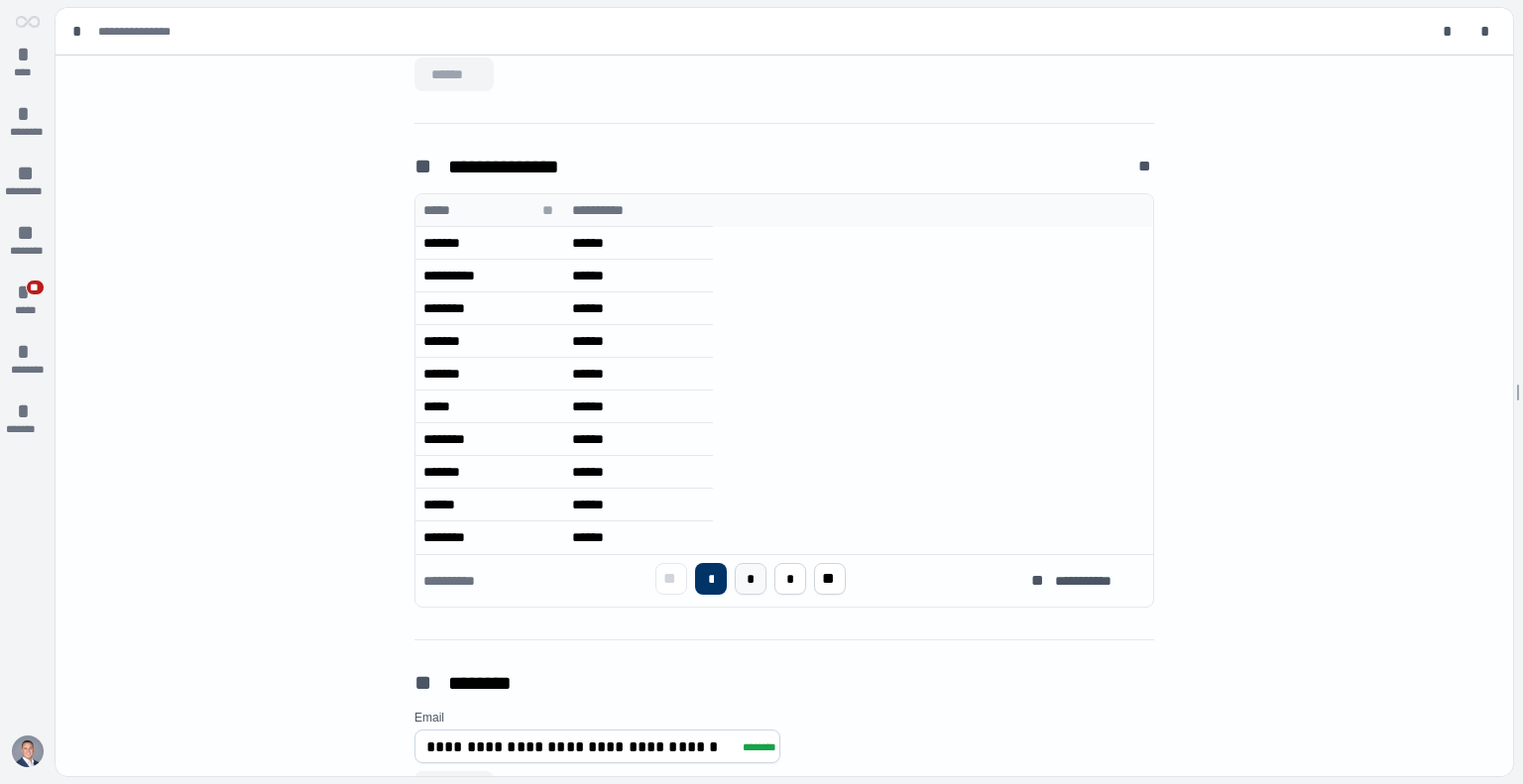 click on "*" at bounding box center [0, 0] 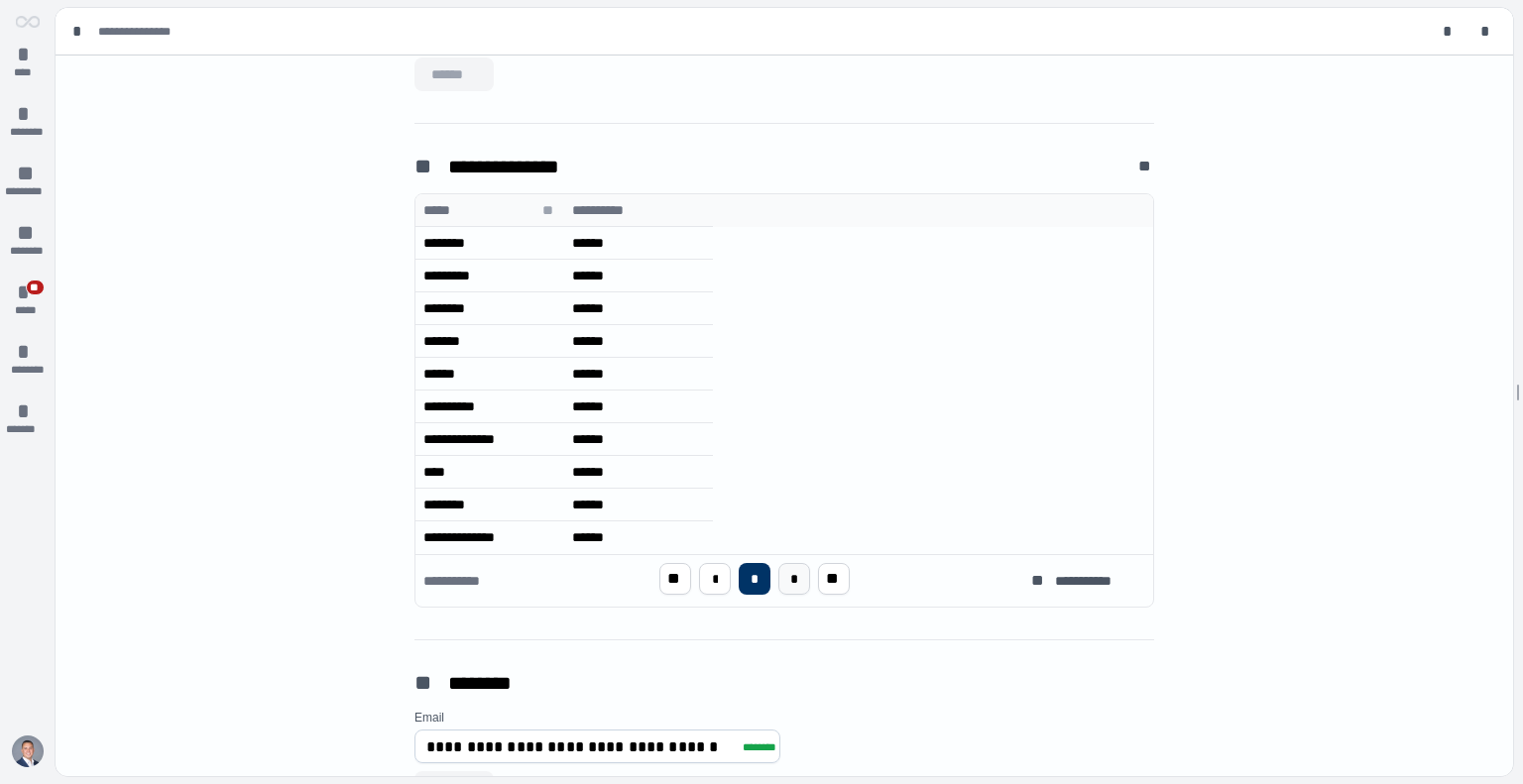 click on "*" at bounding box center (0, 0) 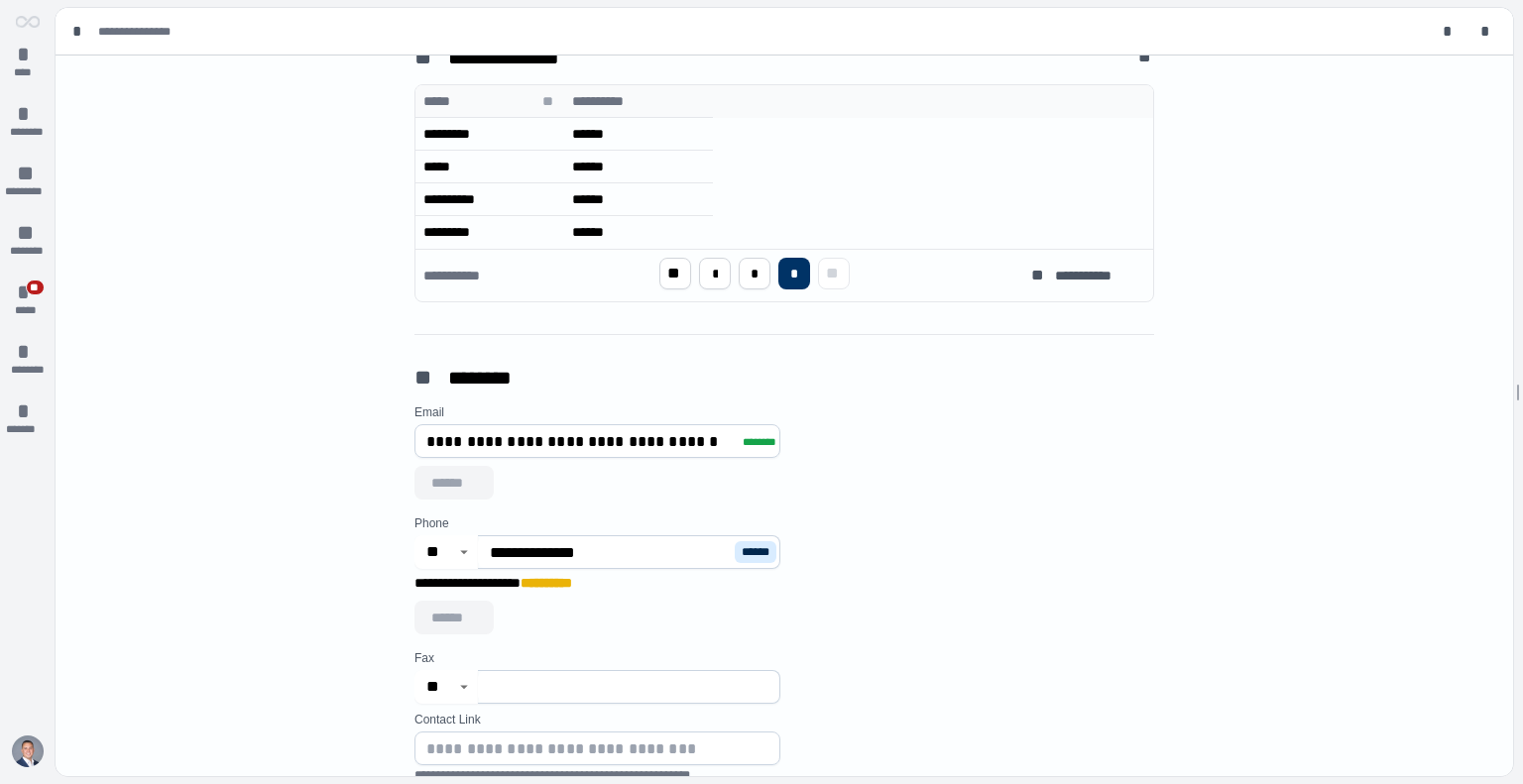 scroll, scrollTop: 621, scrollLeft: 0, axis: vertical 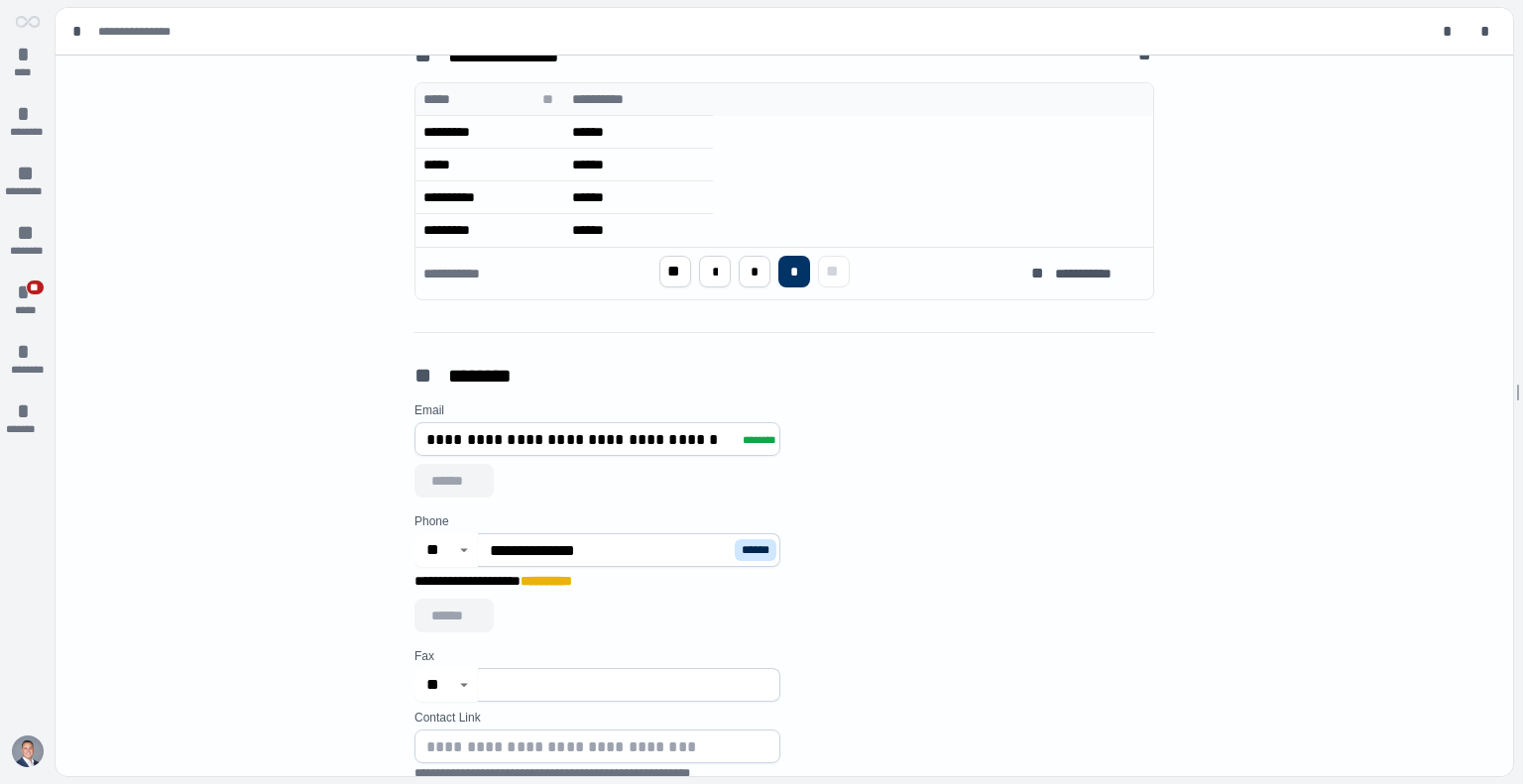 click on "******" at bounding box center (0, 0) 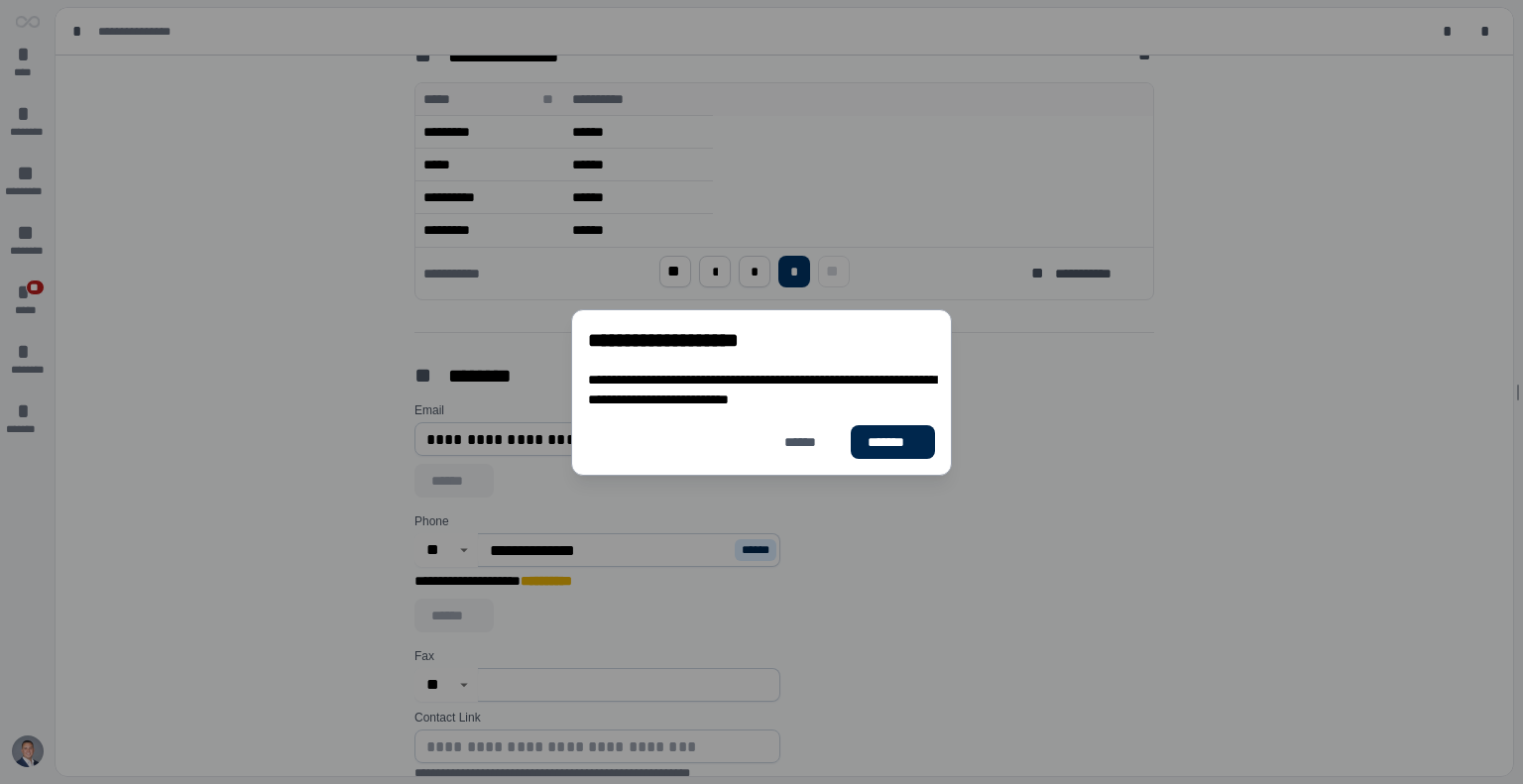 click on "*******" at bounding box center [892, 442] 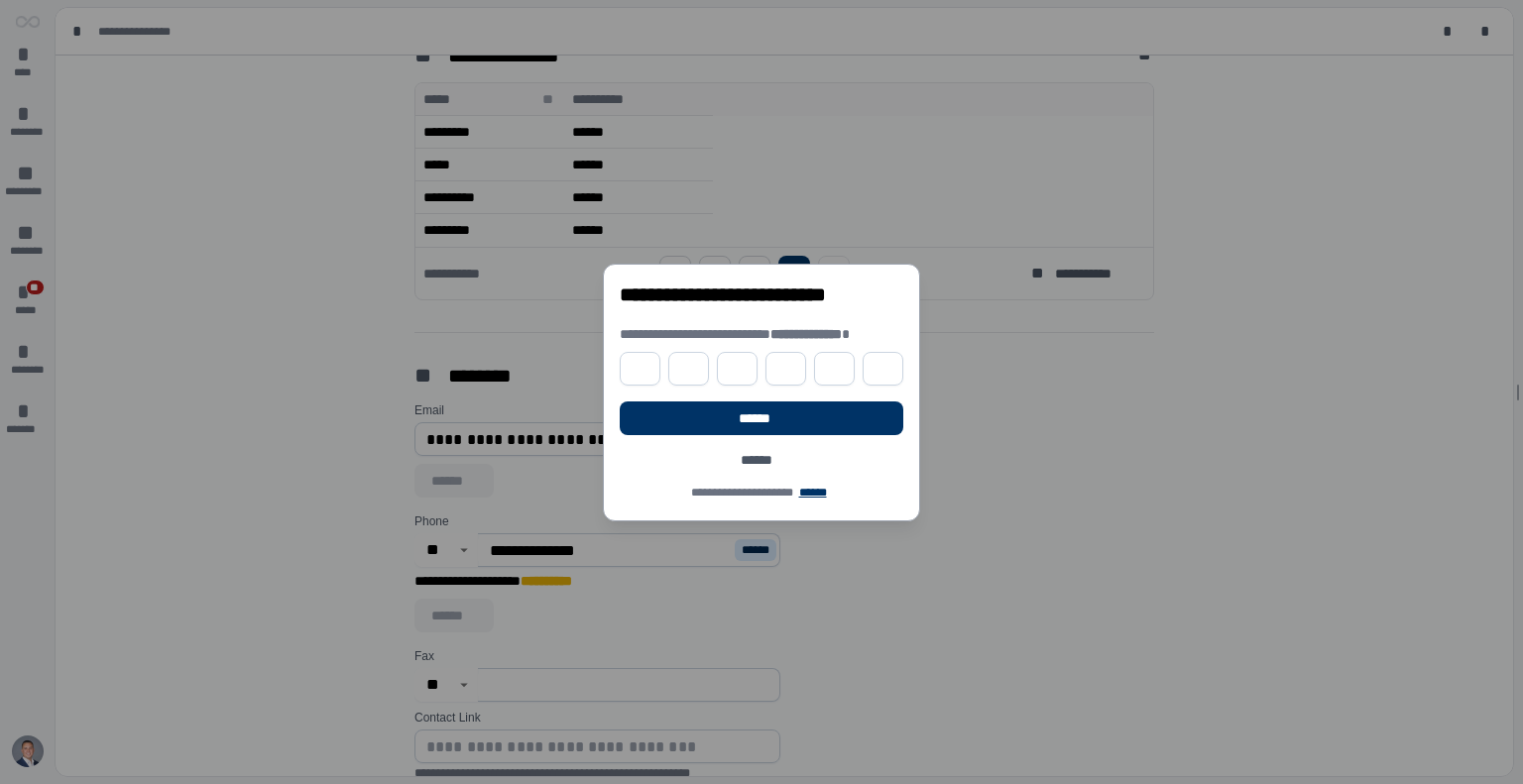 click on "******" at bounding box center (762, 460) 